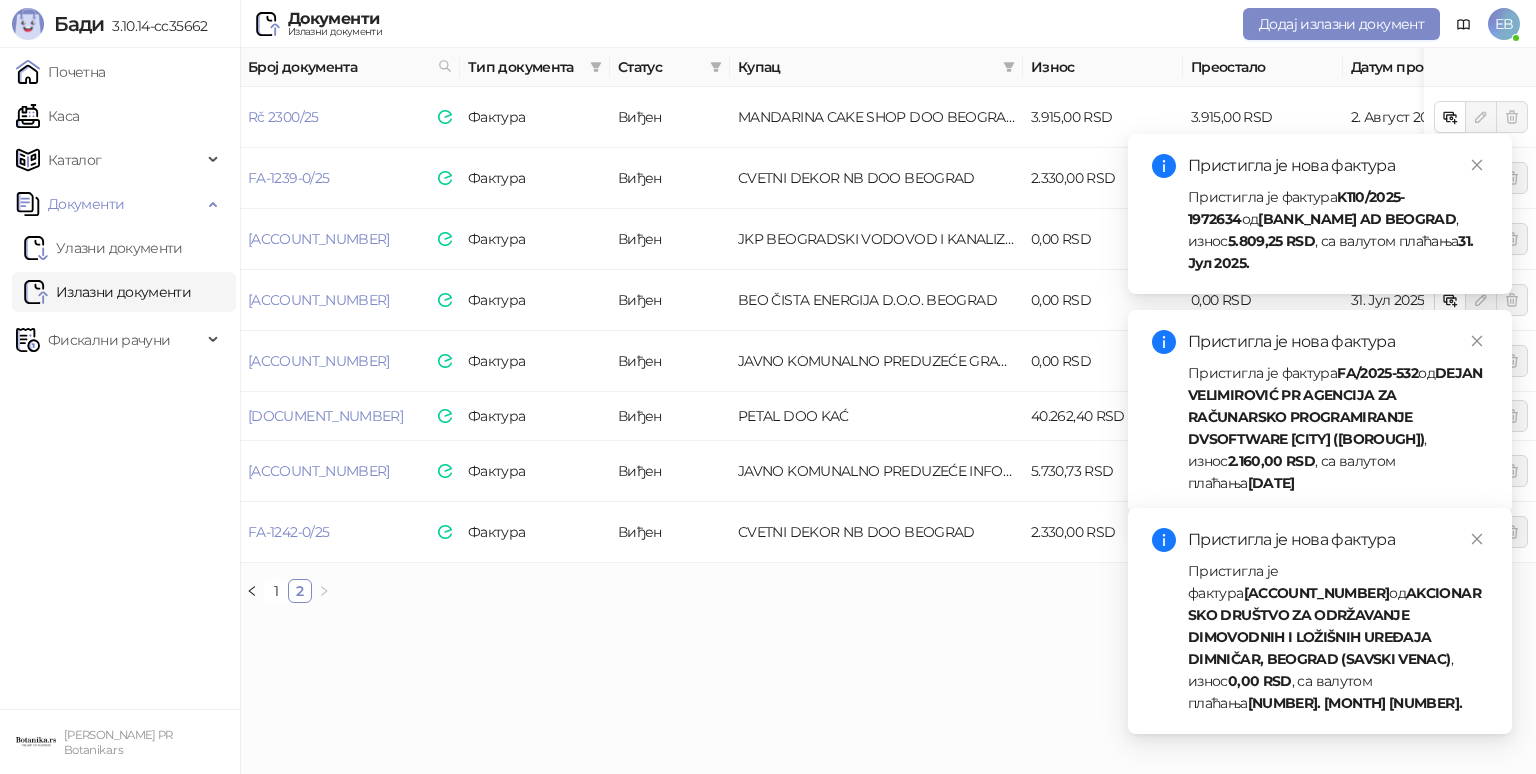 scroll, scrollTop: 0, scrollLeft: 0, axis: both 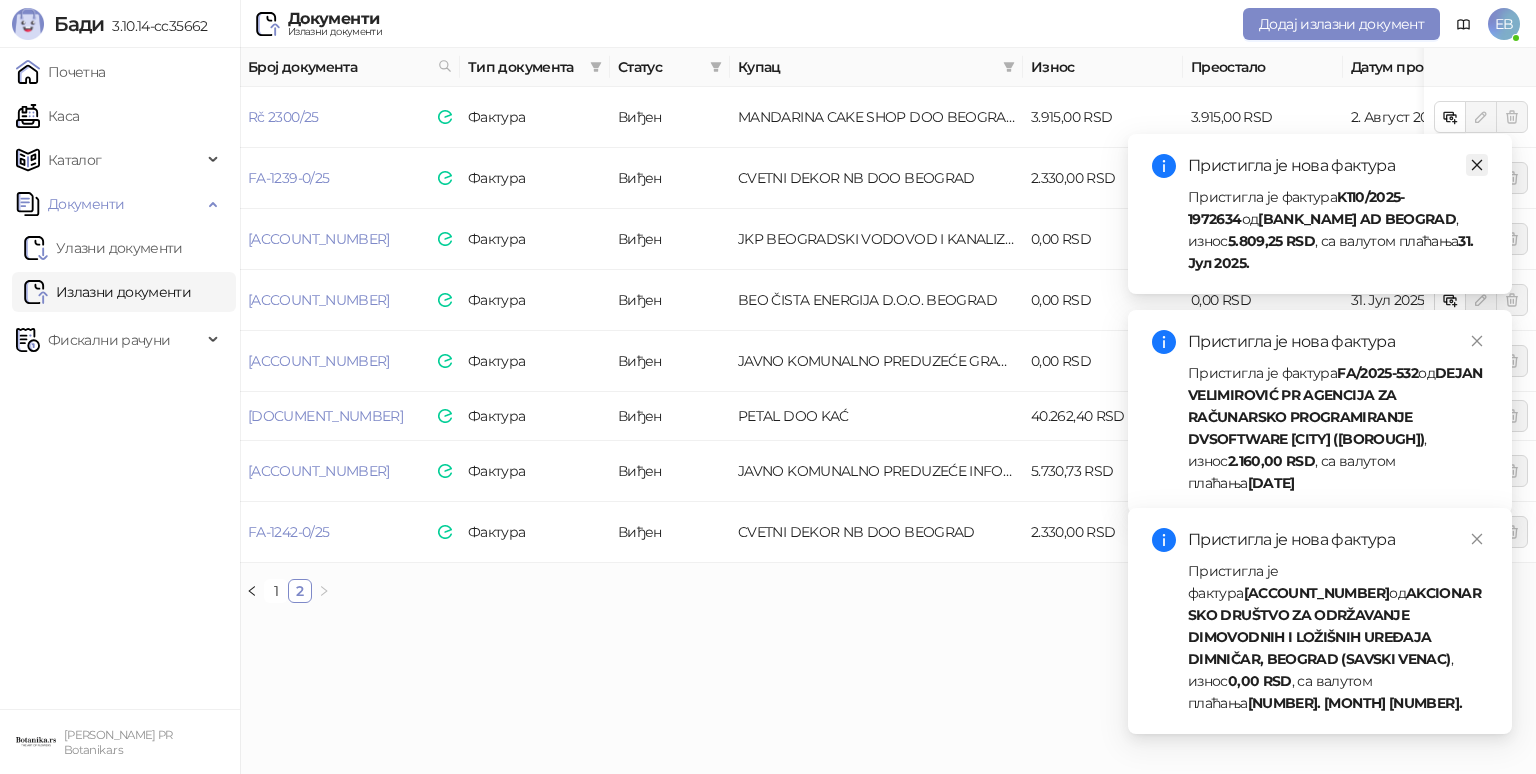 click 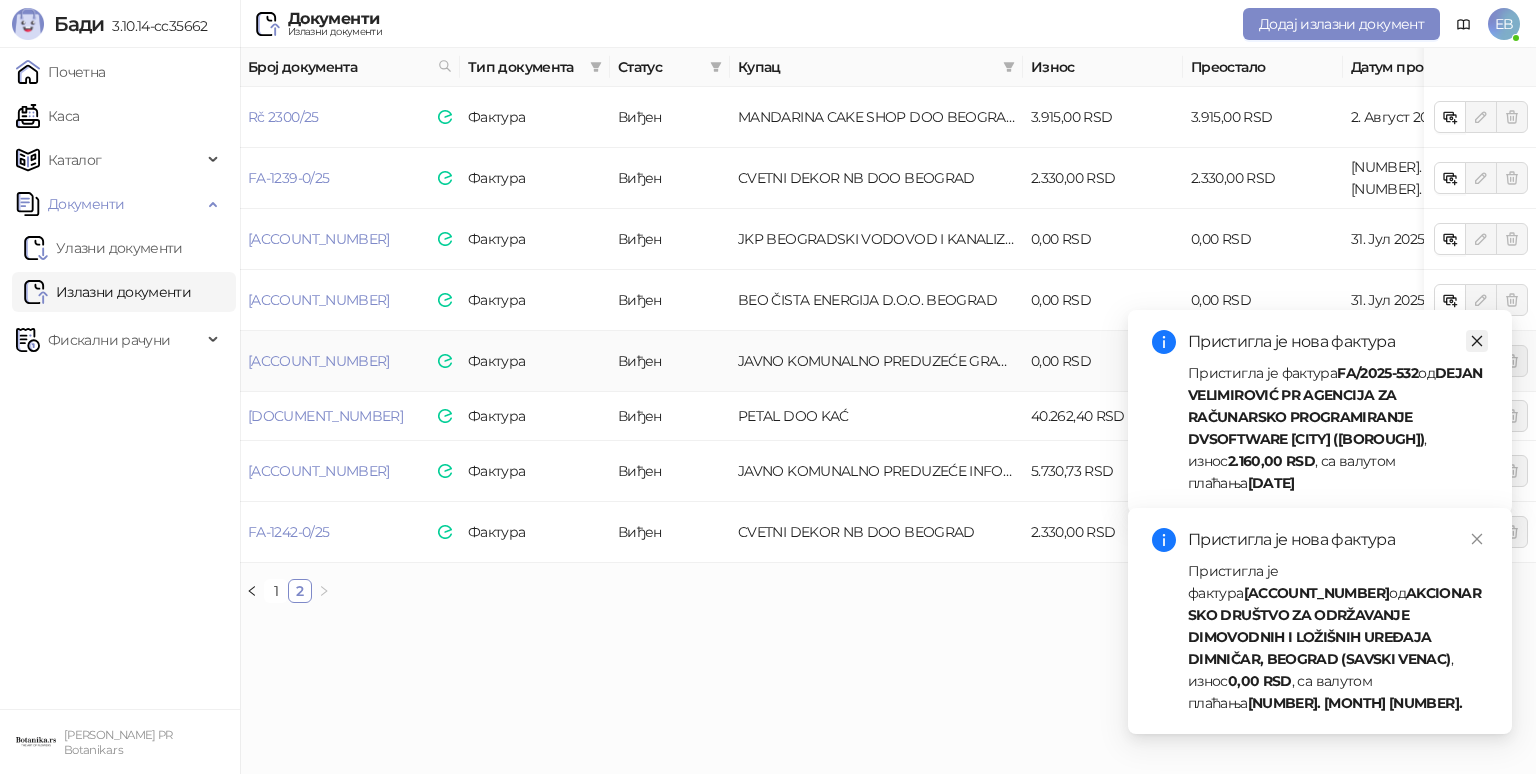 click 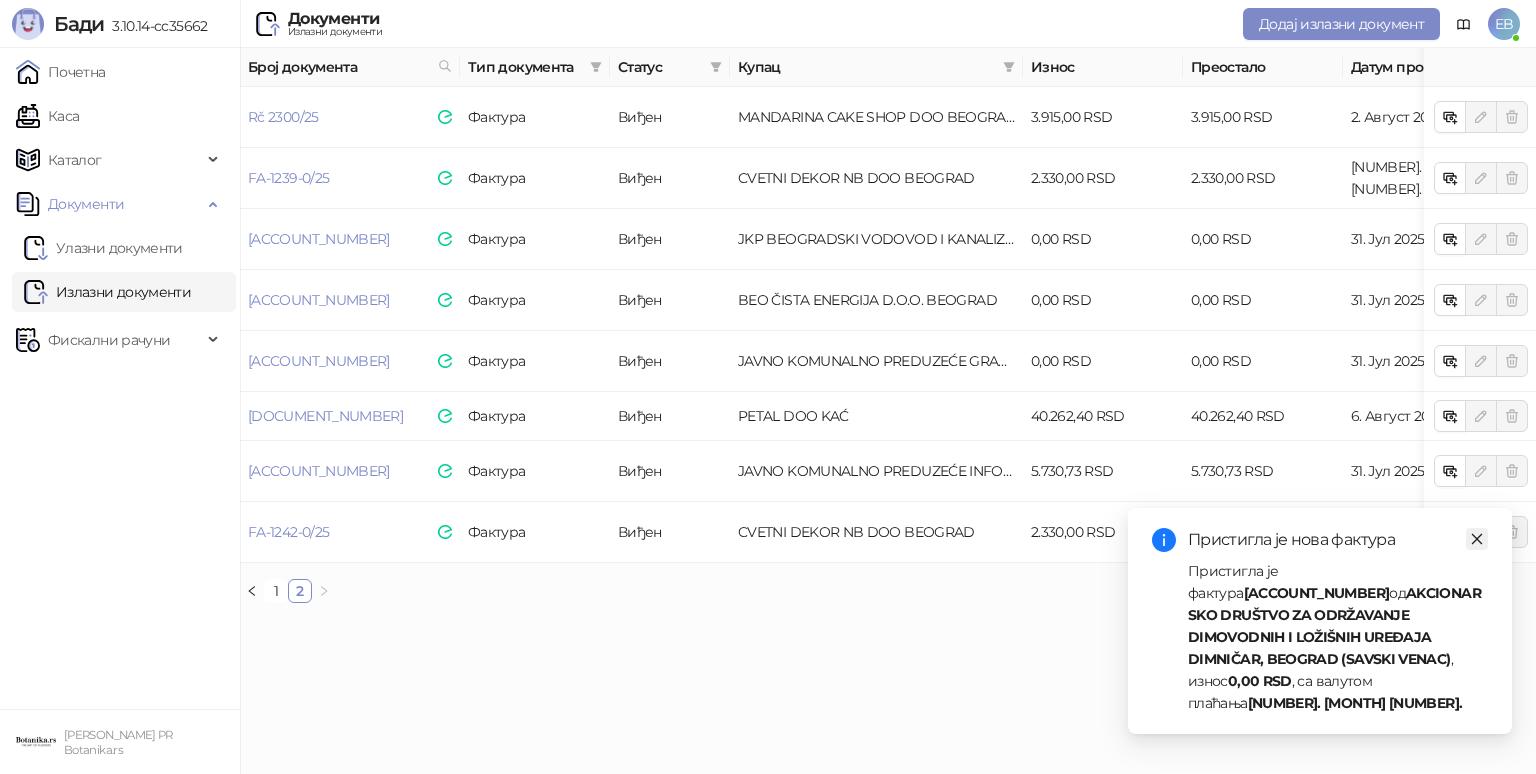 click 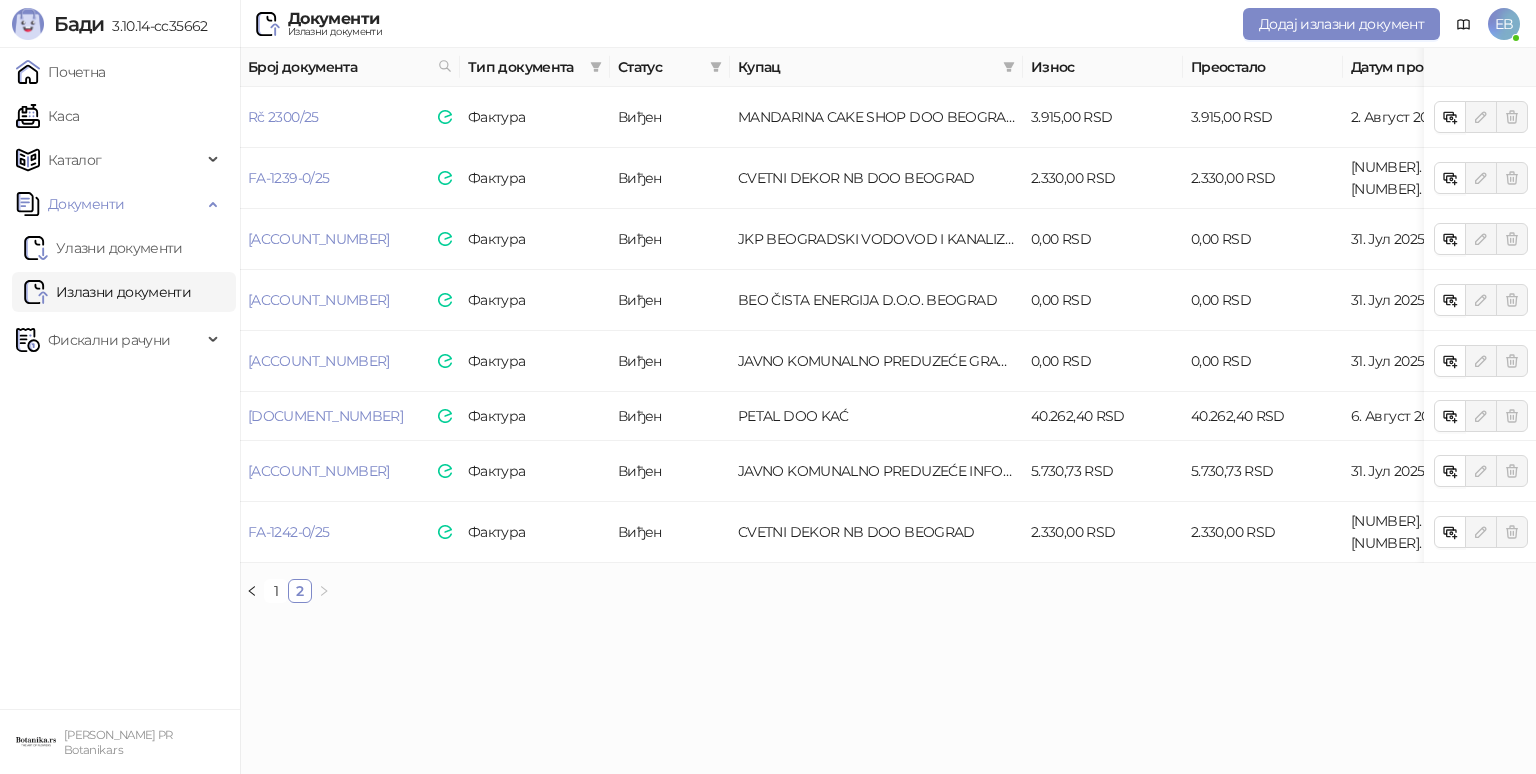 click on "Излазни документи" at bounding box center (107, 292) 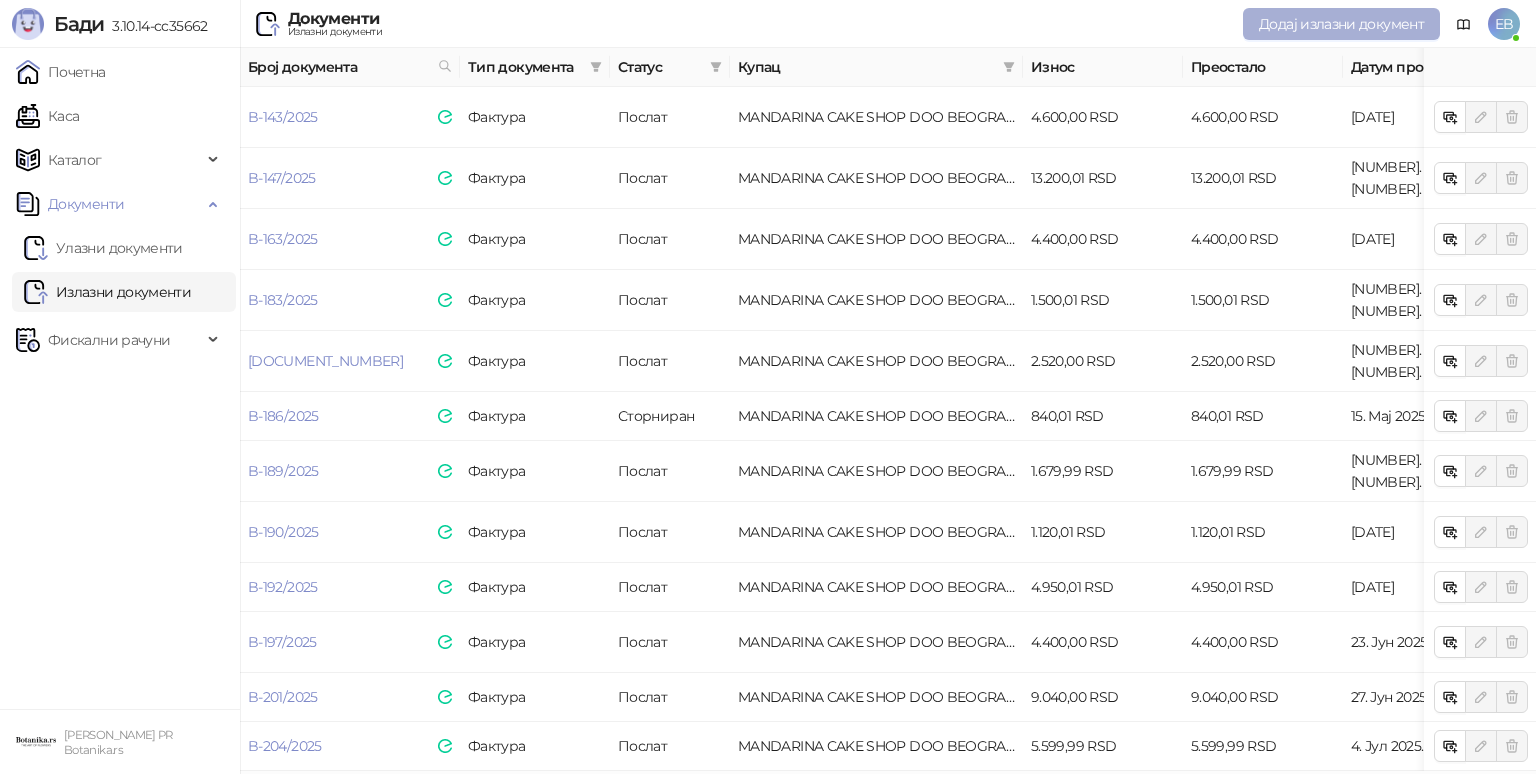click on "Додај излазни документ" at bounding box center [1341, 24] 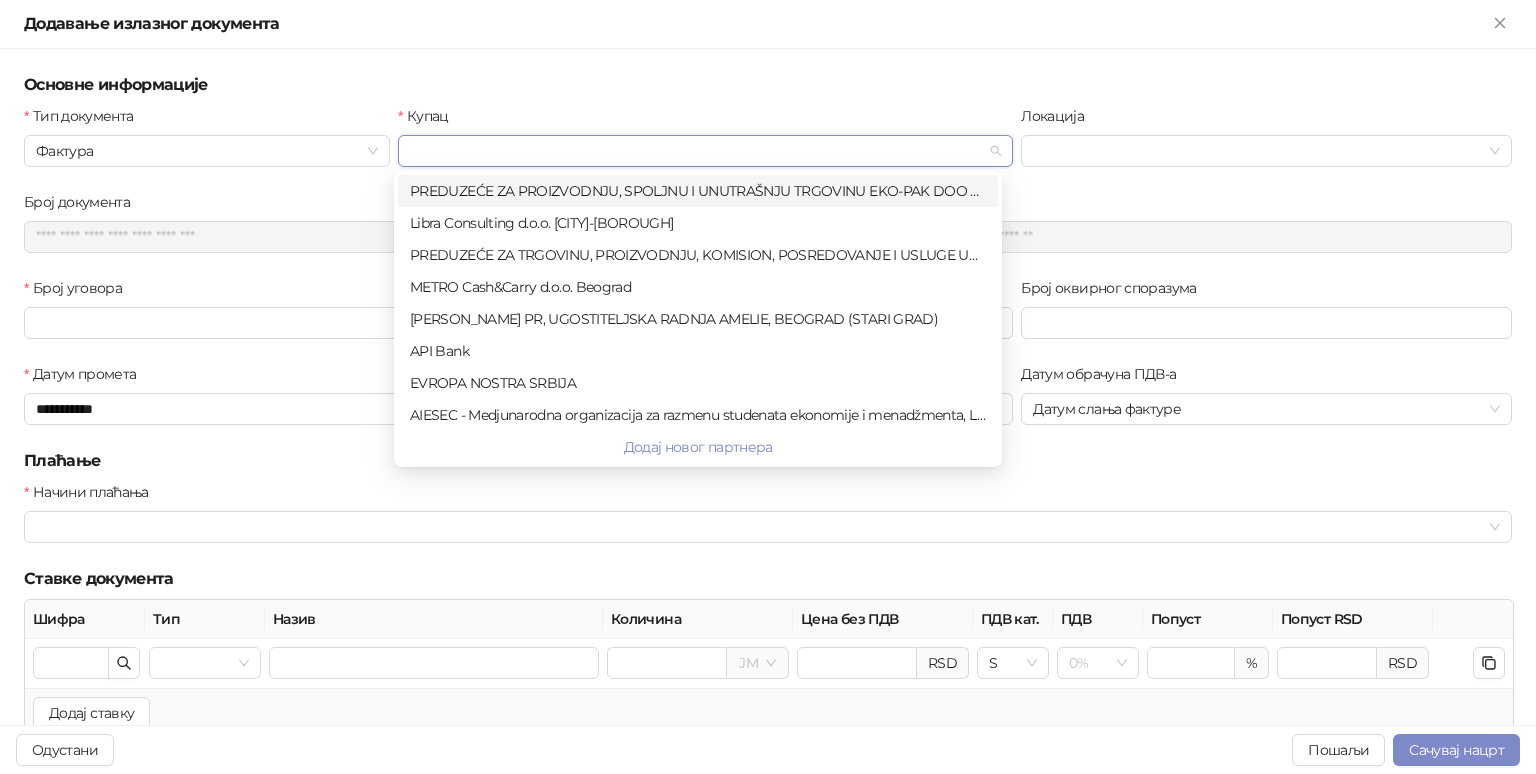 click on "Купац" at bounding box center [696, 151] 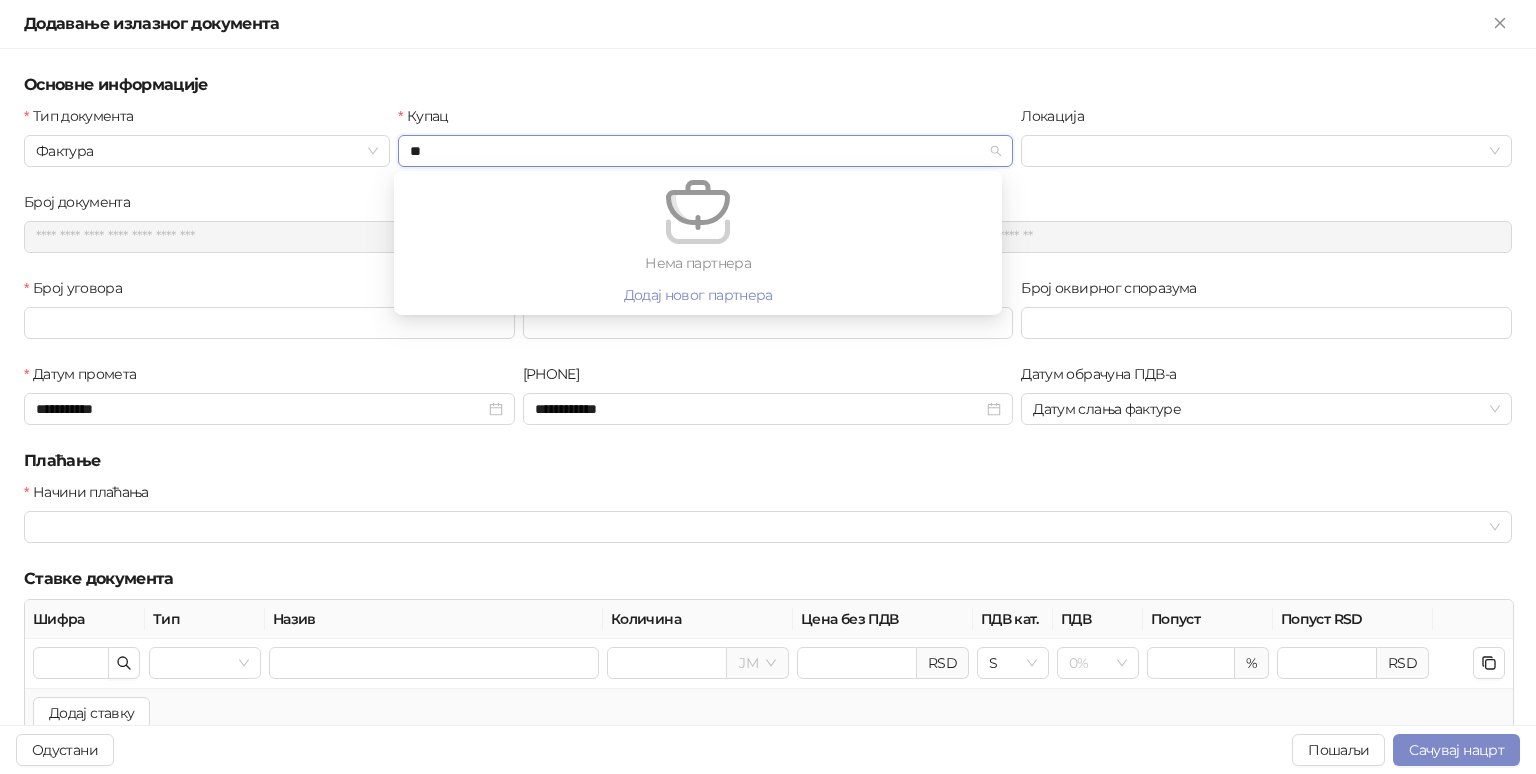 type on "*" 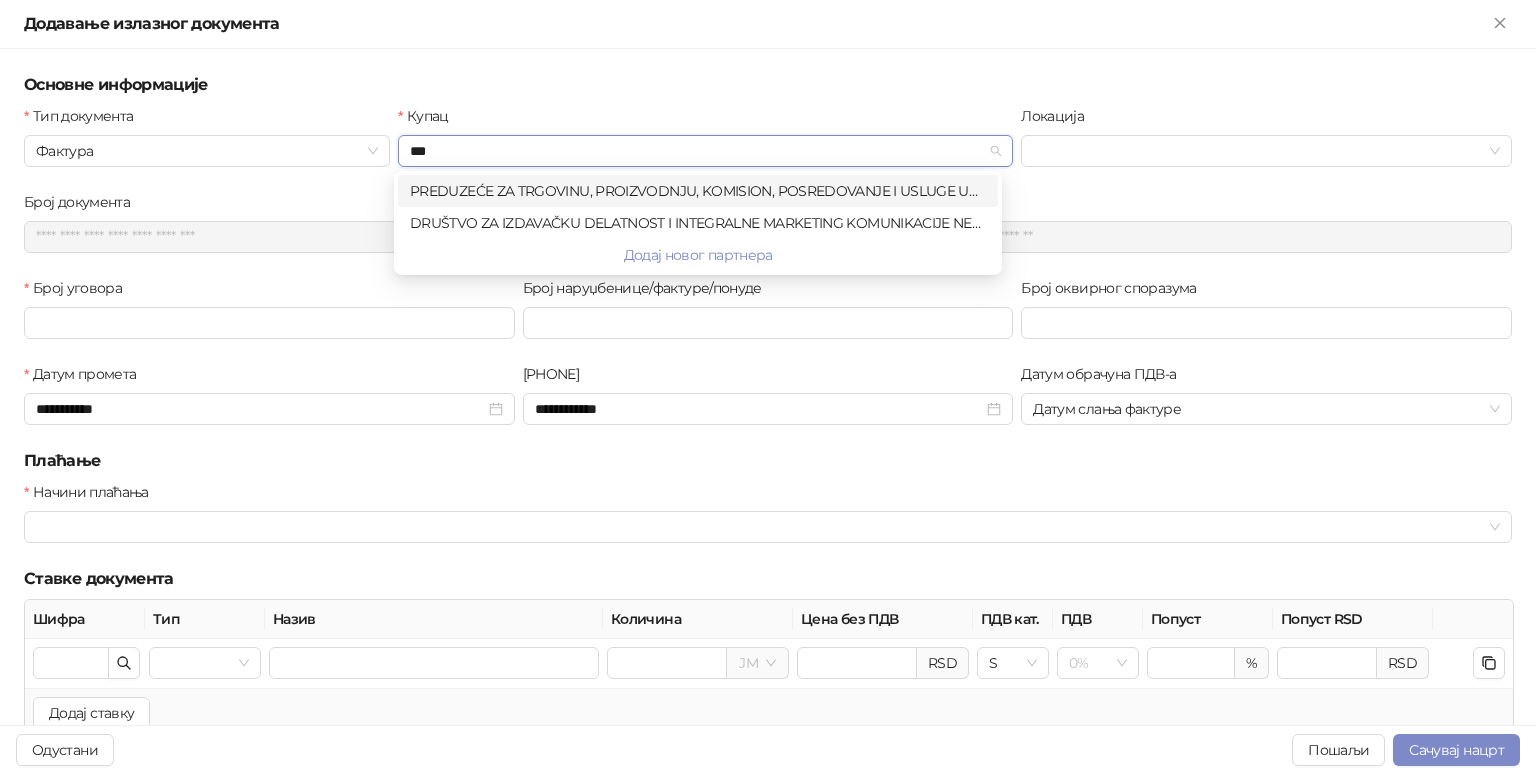 type on "****" 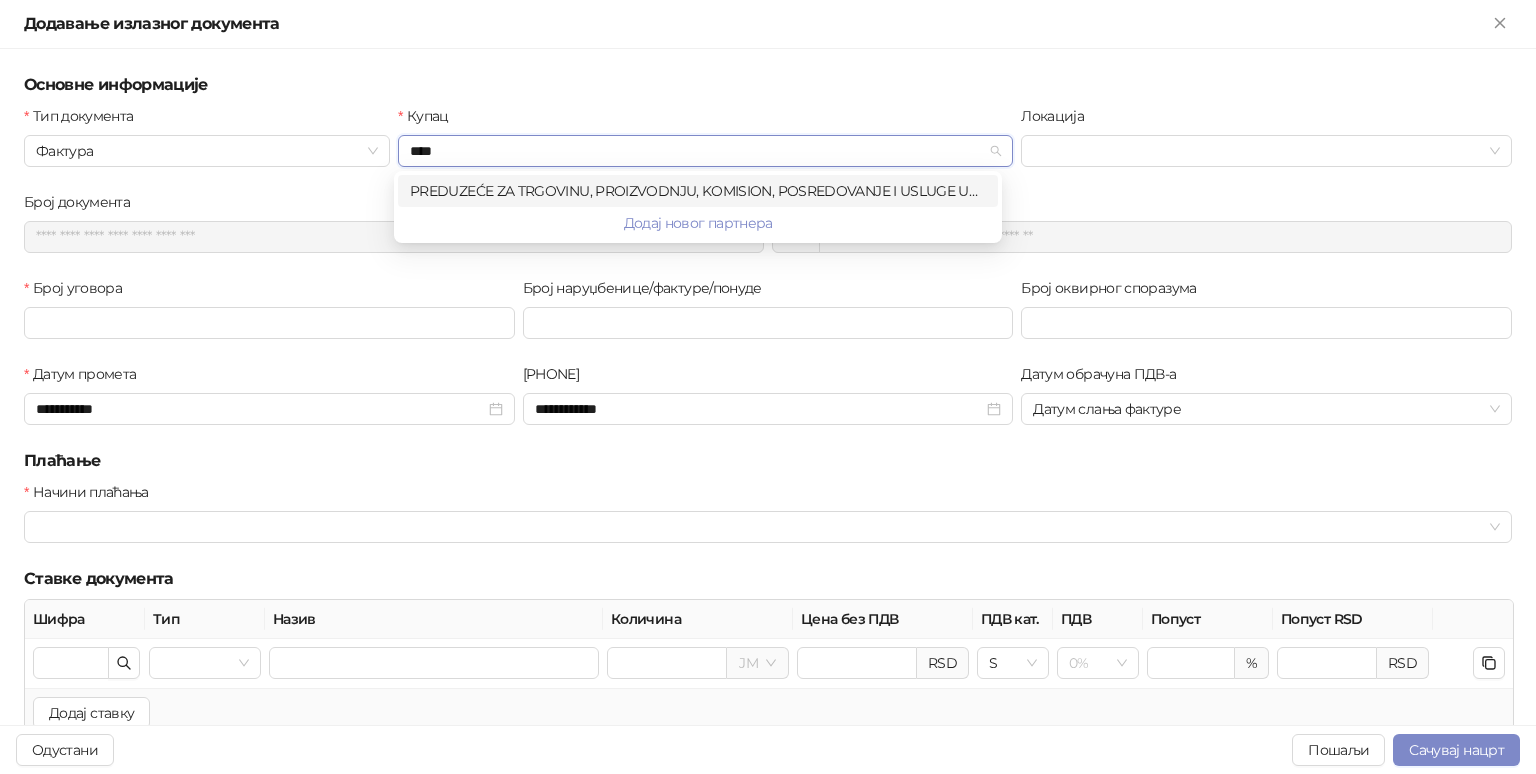 click on "PREDUZEĆE ZA TRGOVINU, PROIZVODNJU, KOMISION, POSREDOVANJE I USLUGE UNIGROUP DOO, BEOGRAD (STARI GRAD)" at bounding box center [698, 191] 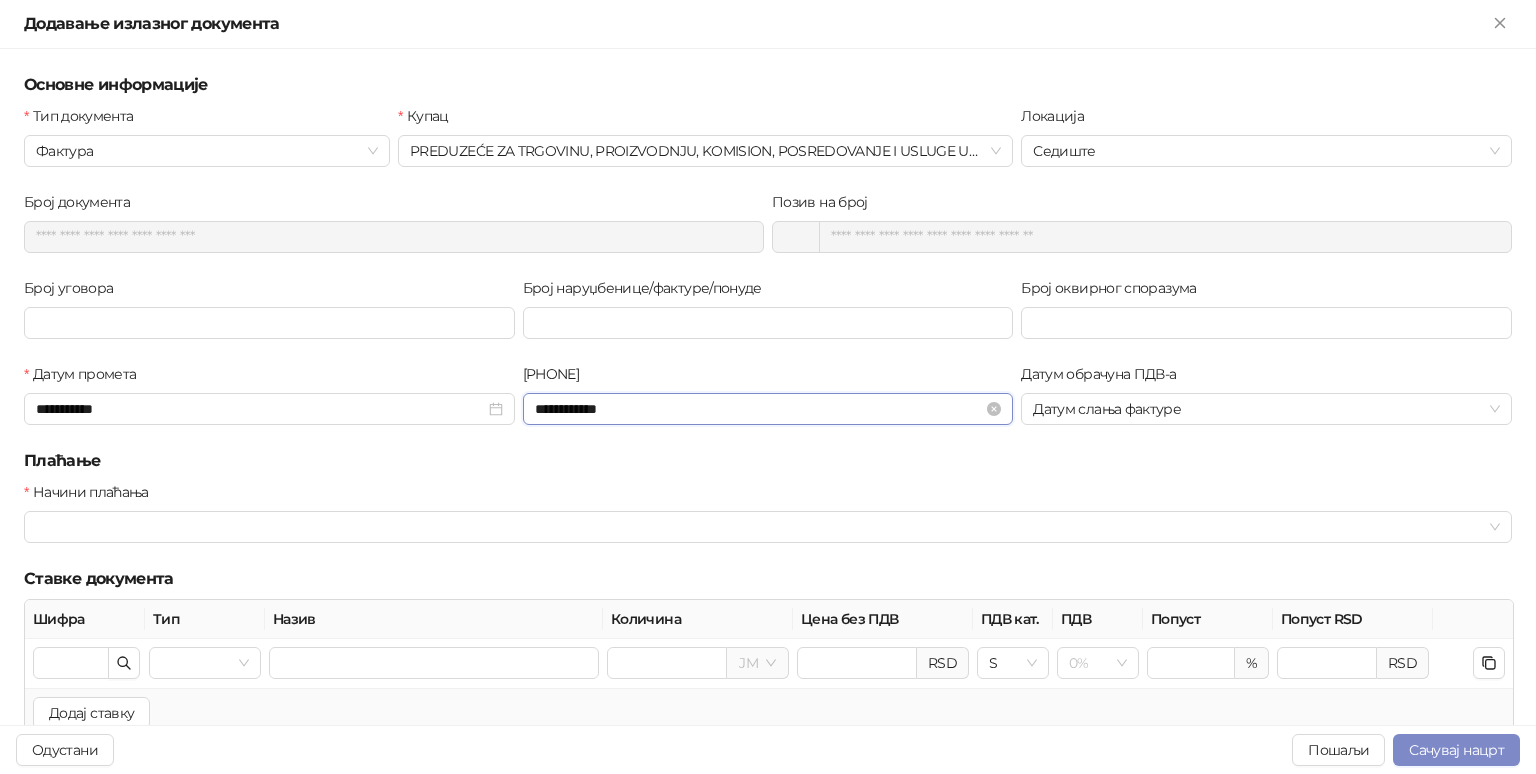 click on "**********" at bounding box center (759, 409) 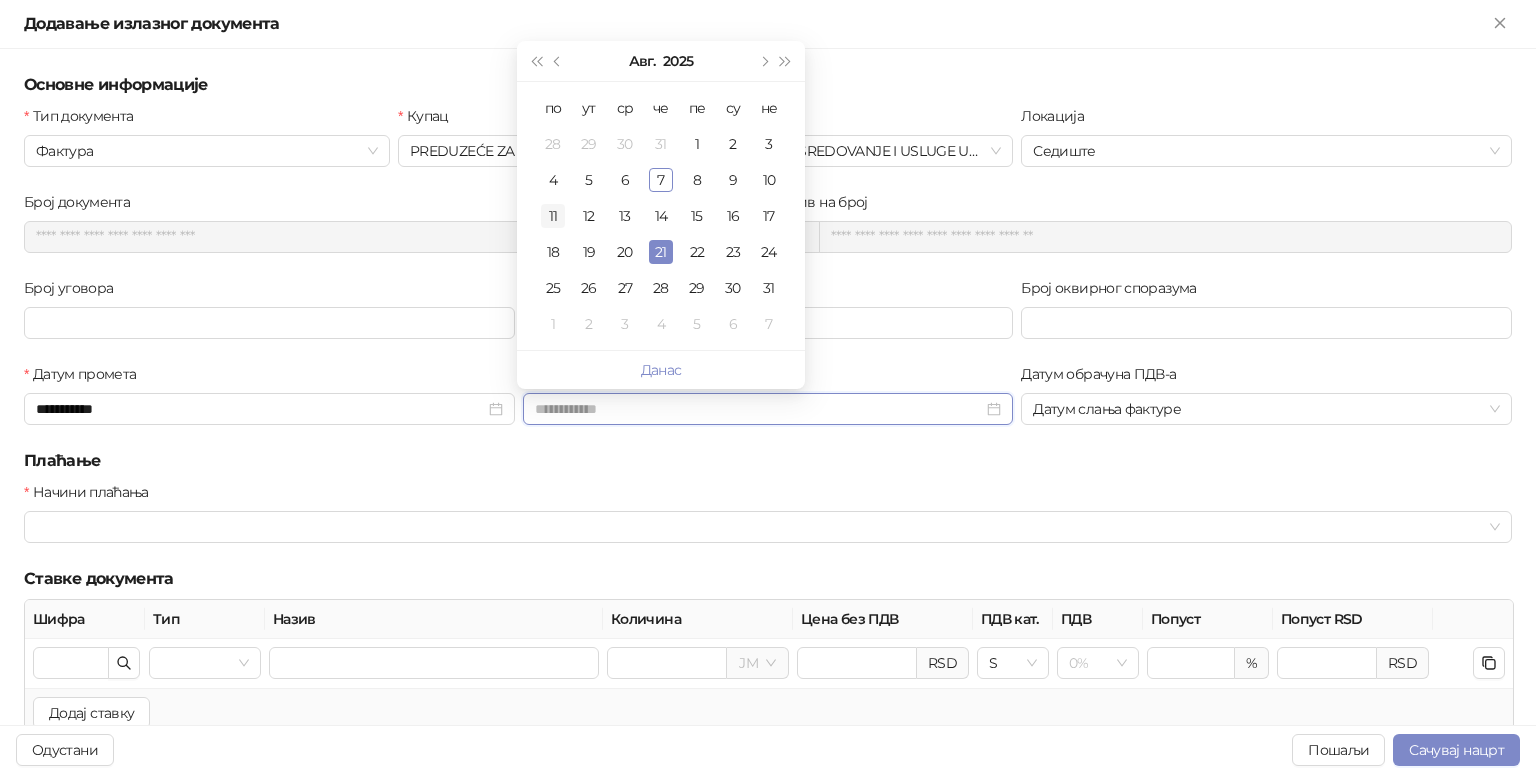 type on "**********" 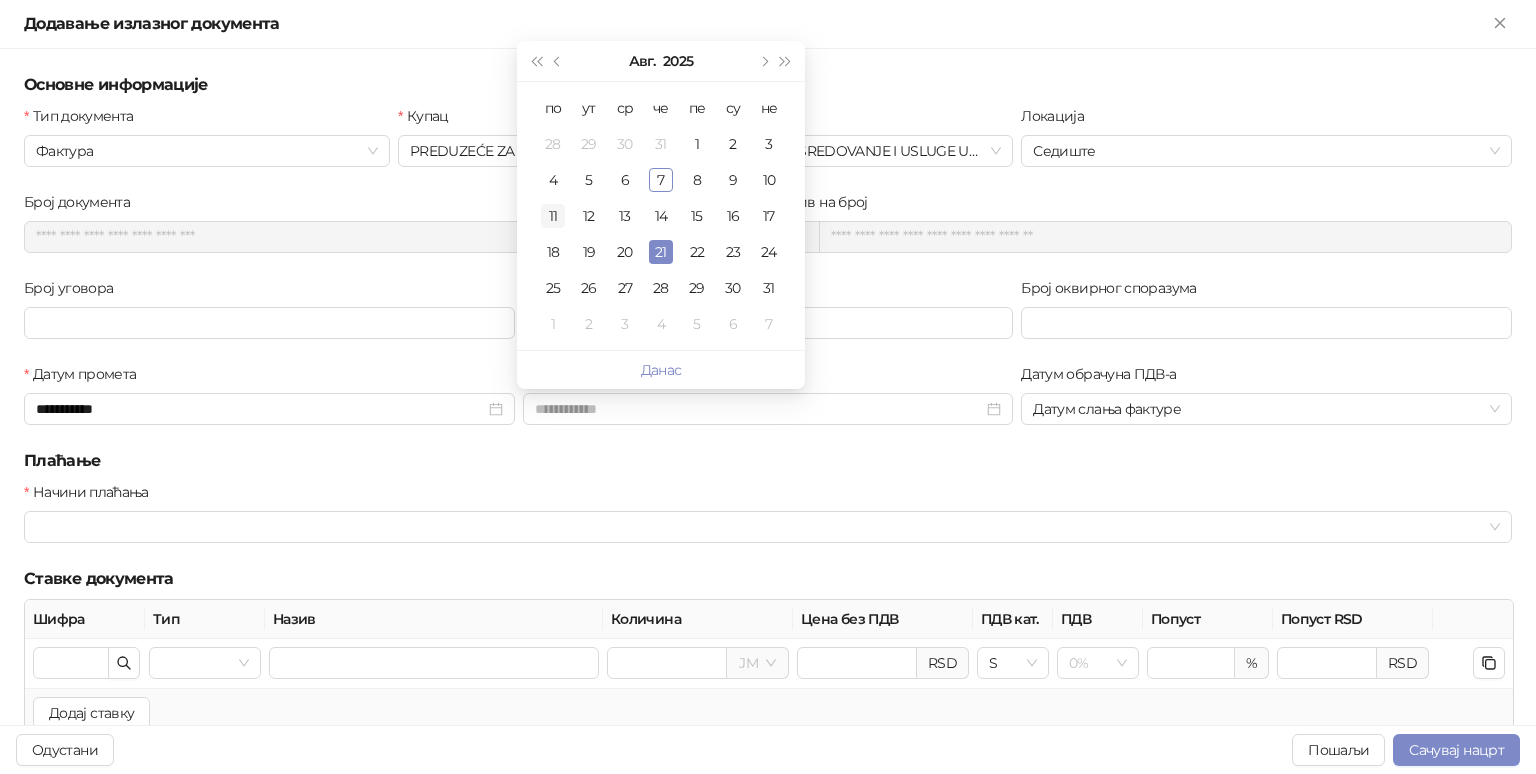 click on "11" at bounding box center (553, 216) 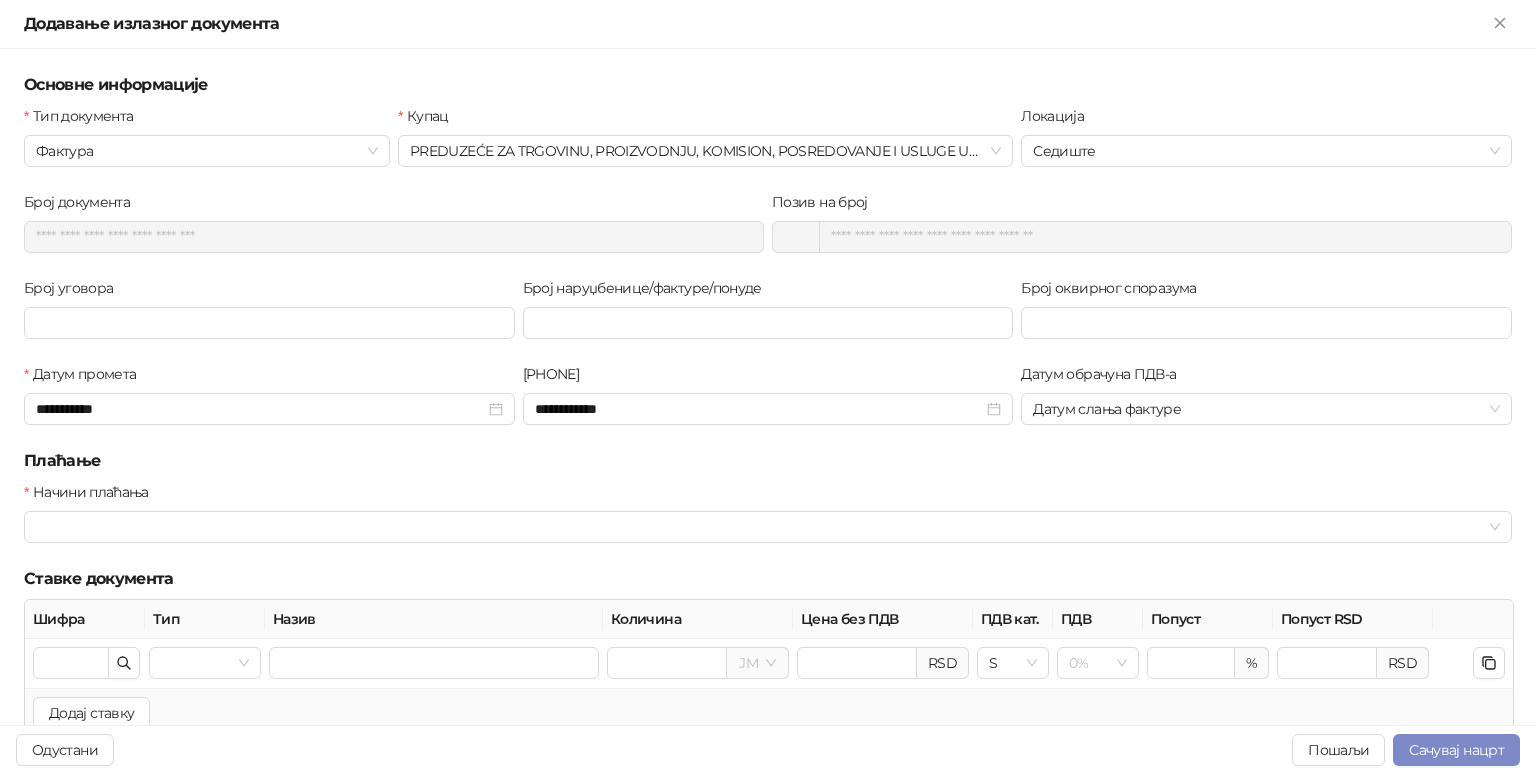 click on "Плаћање" at bounding box center (768, 461) 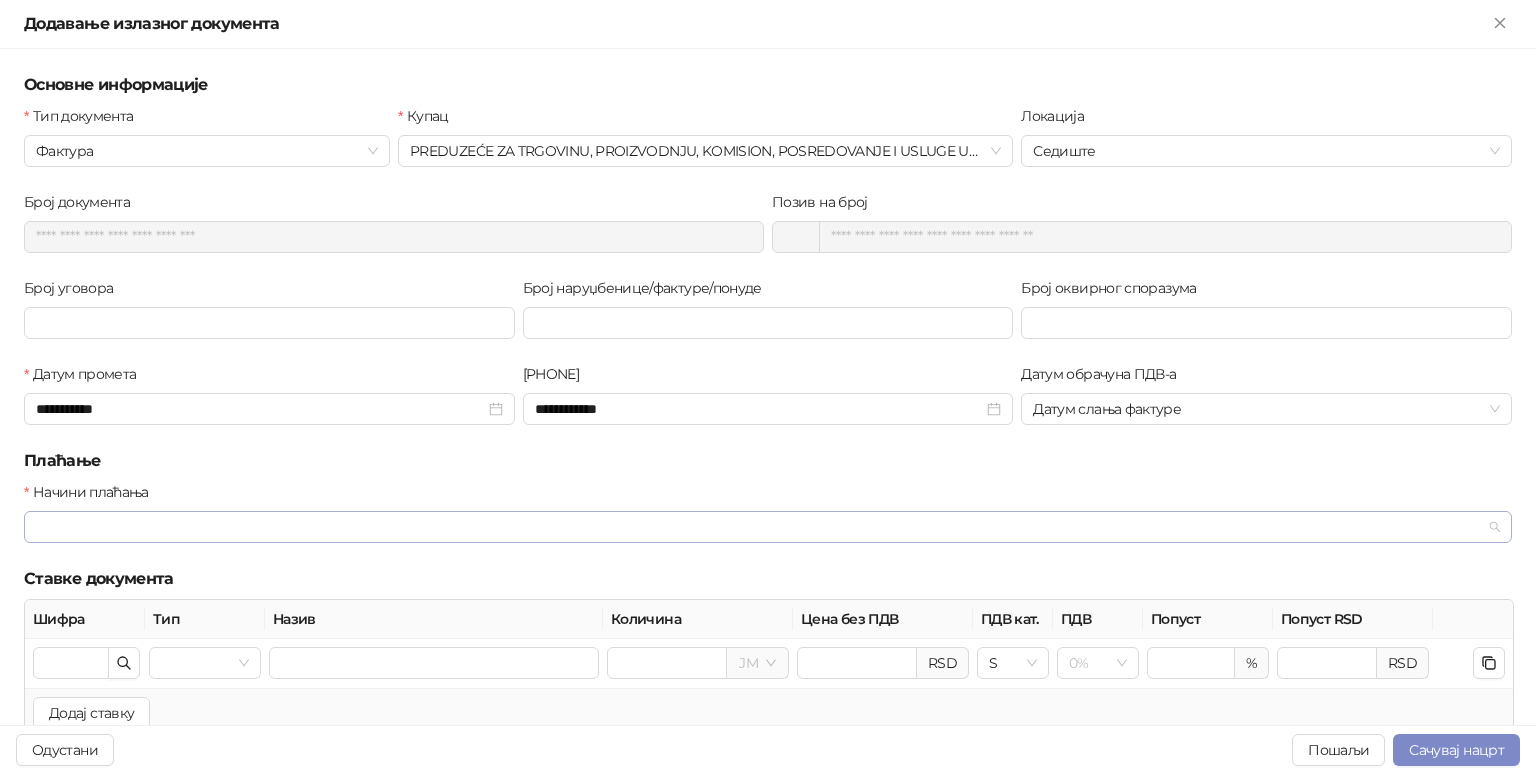 click at bounding box center (757, 527) 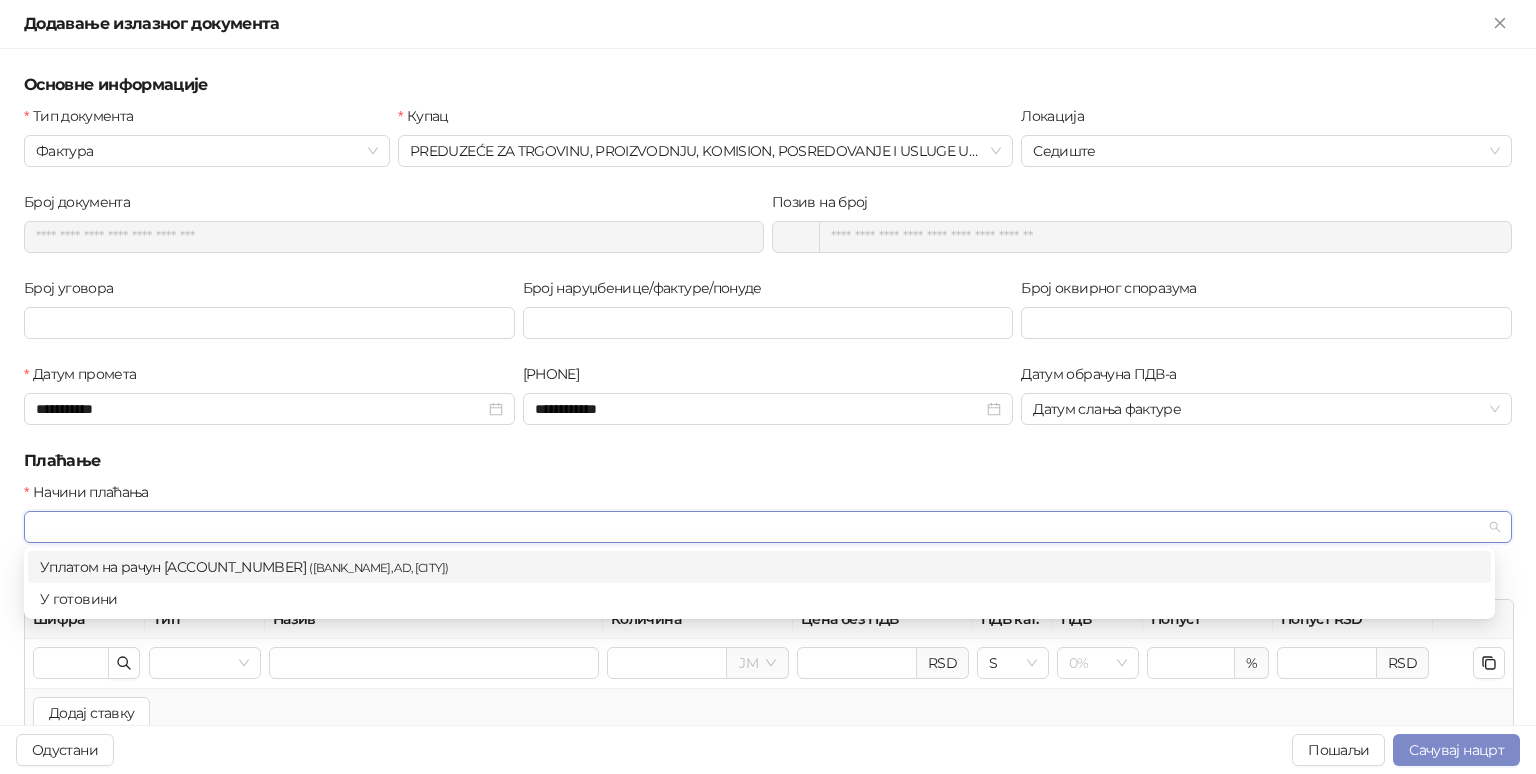 click on "Уплатом на рачун [ACCOUNT_NUMBER]   ( [BANK_NAME], AD, [CITY] )" at bounding box center (759, 567) 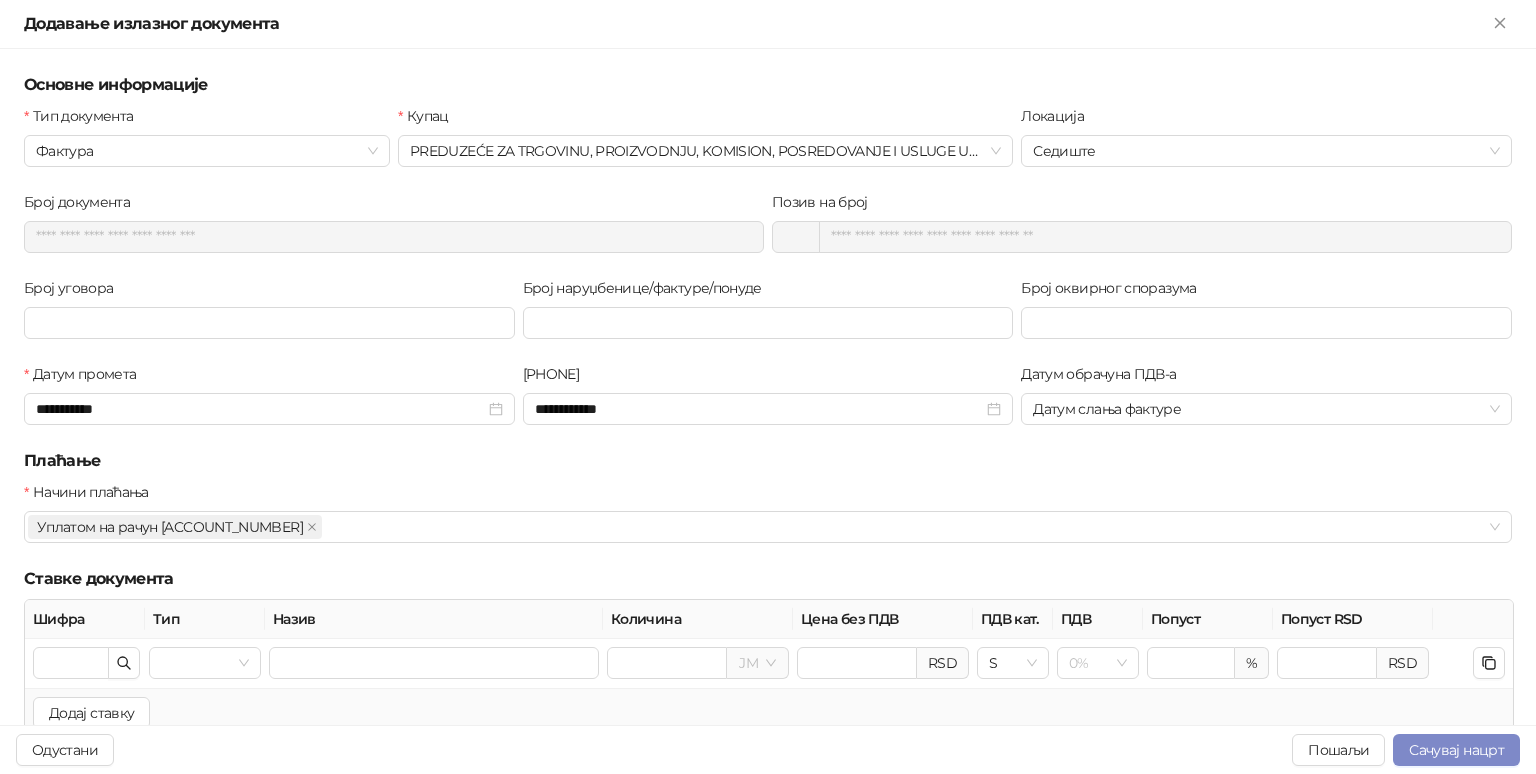 click on "**********" at bounding box center [269, 406] 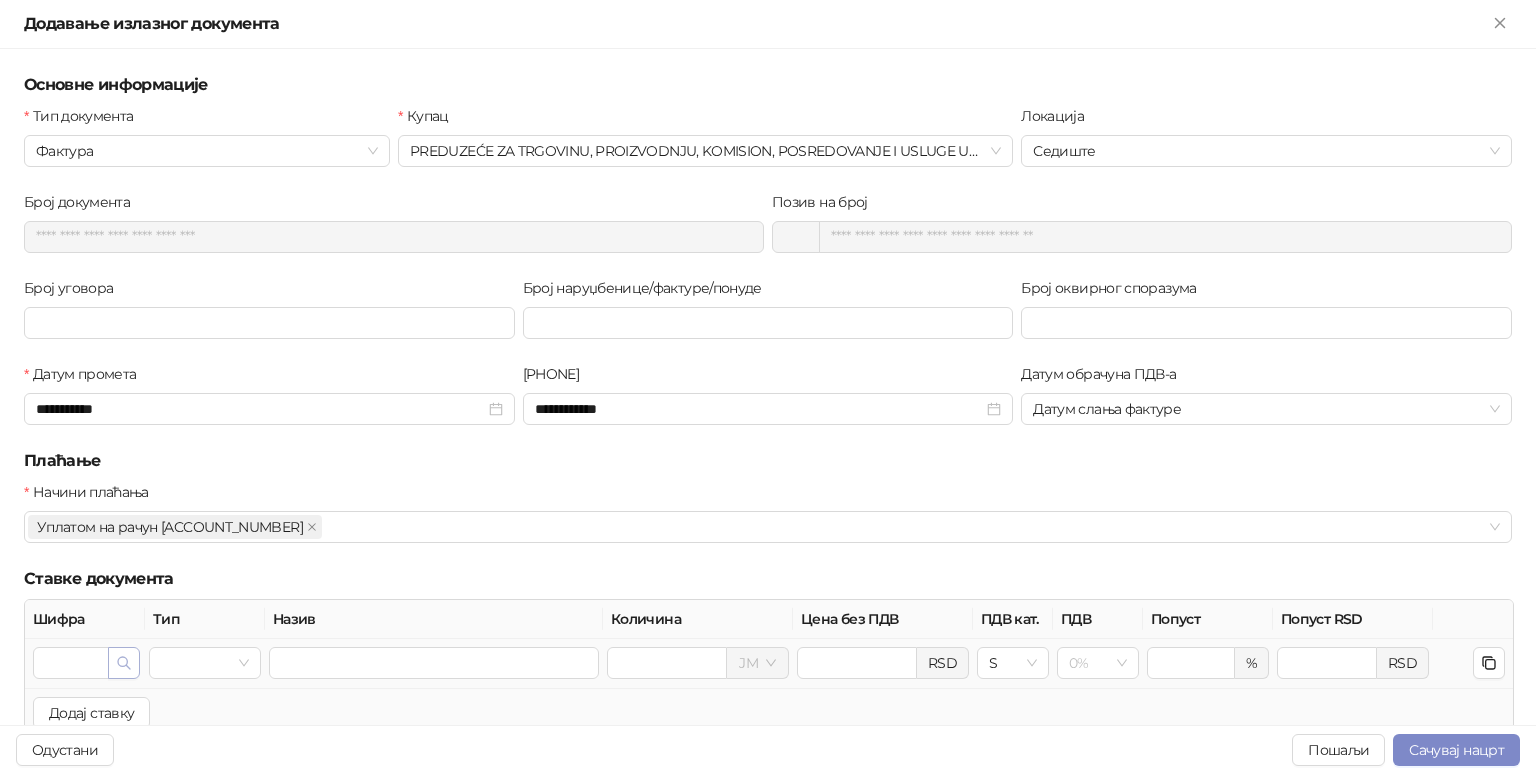 click 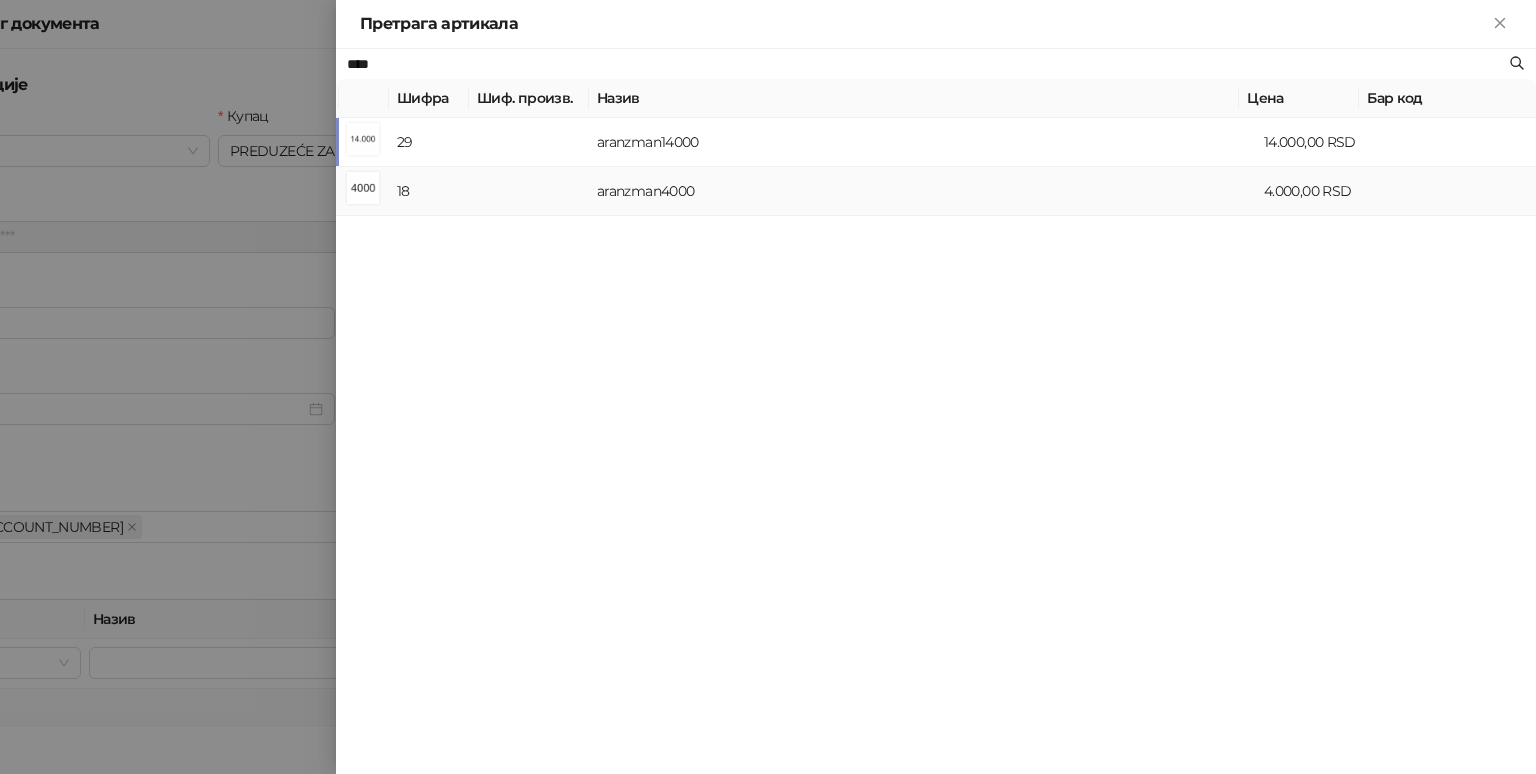 type on "****" 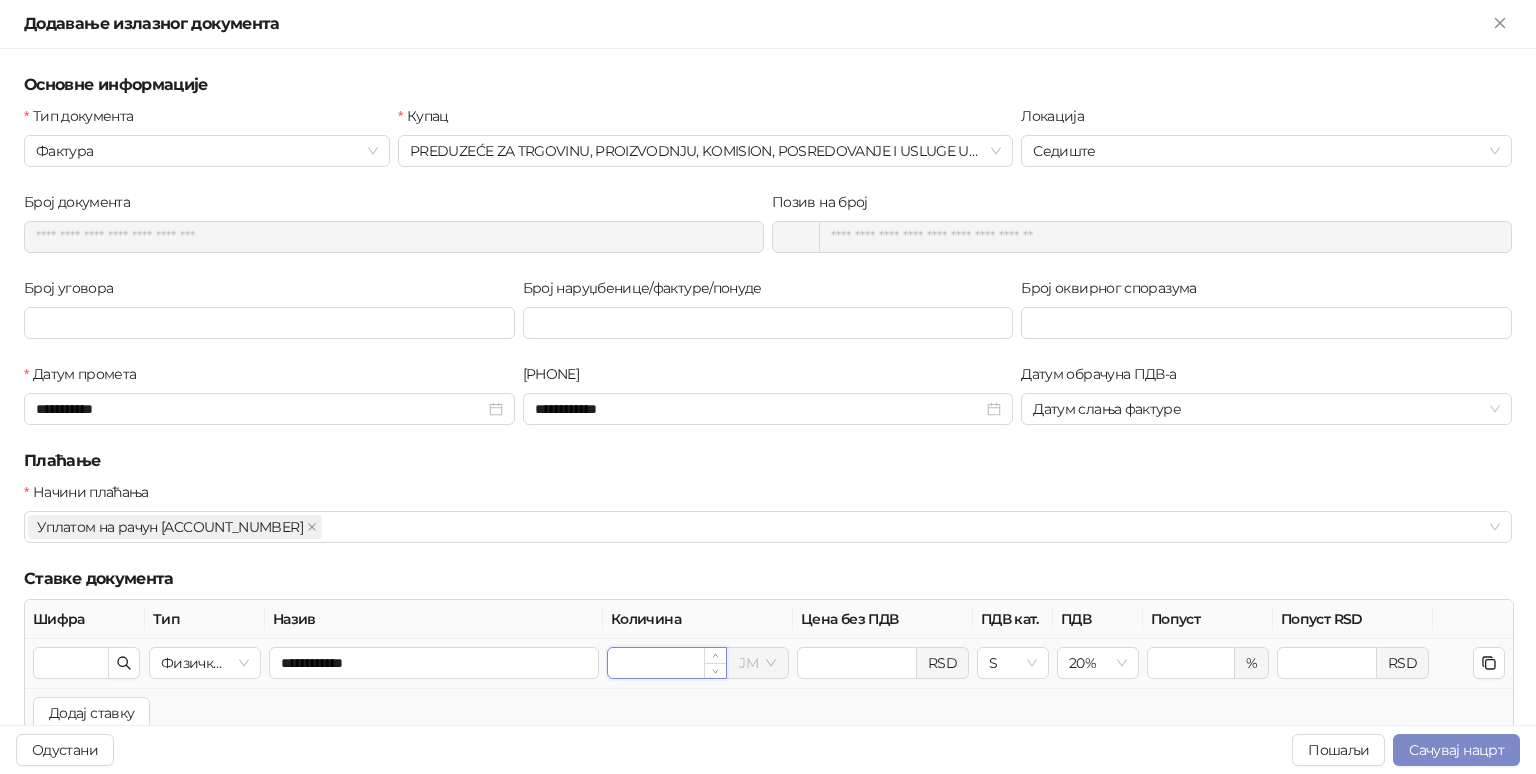 click on "*" at bounding box center (667, 663) 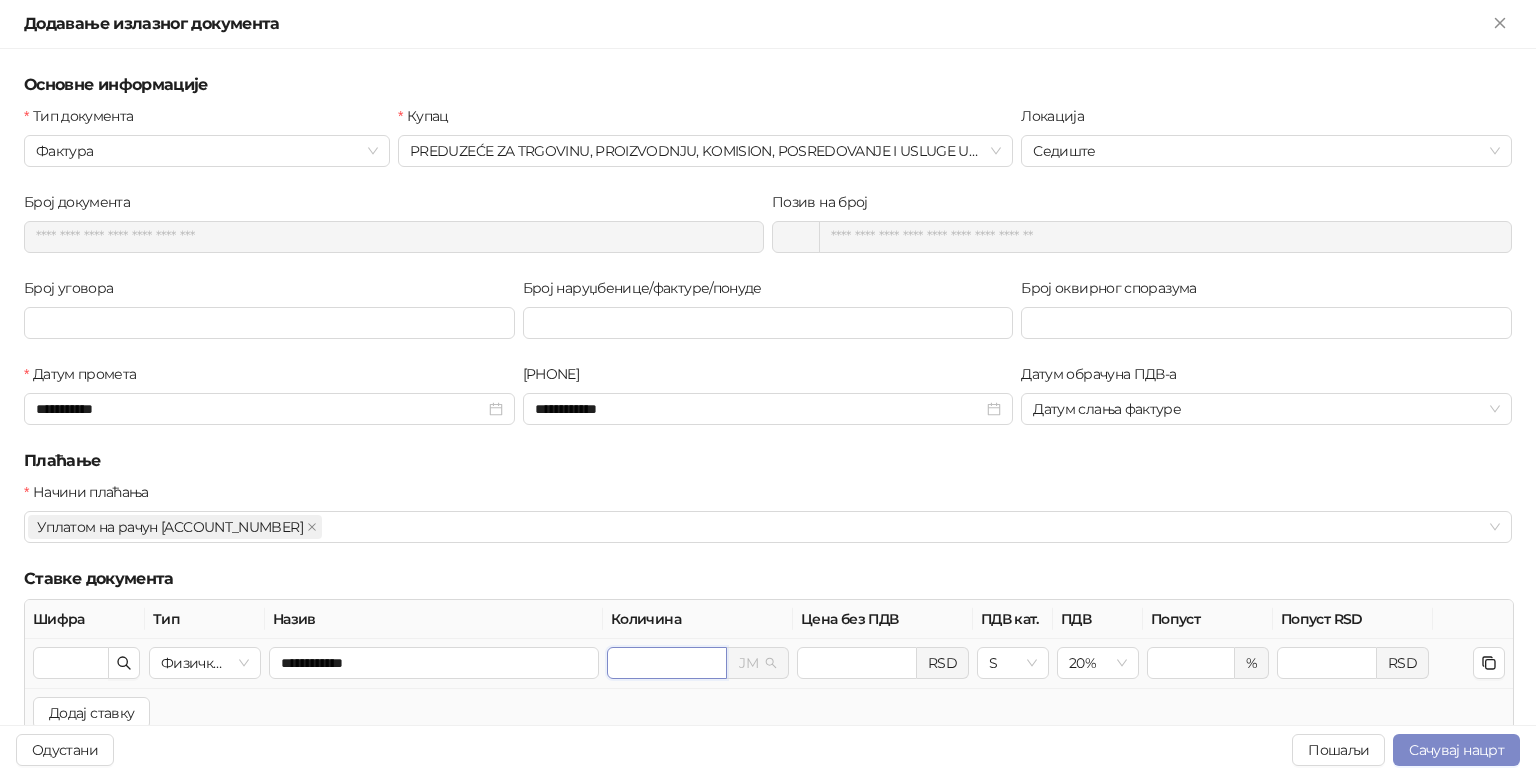 click at bounding box center [757, 663] 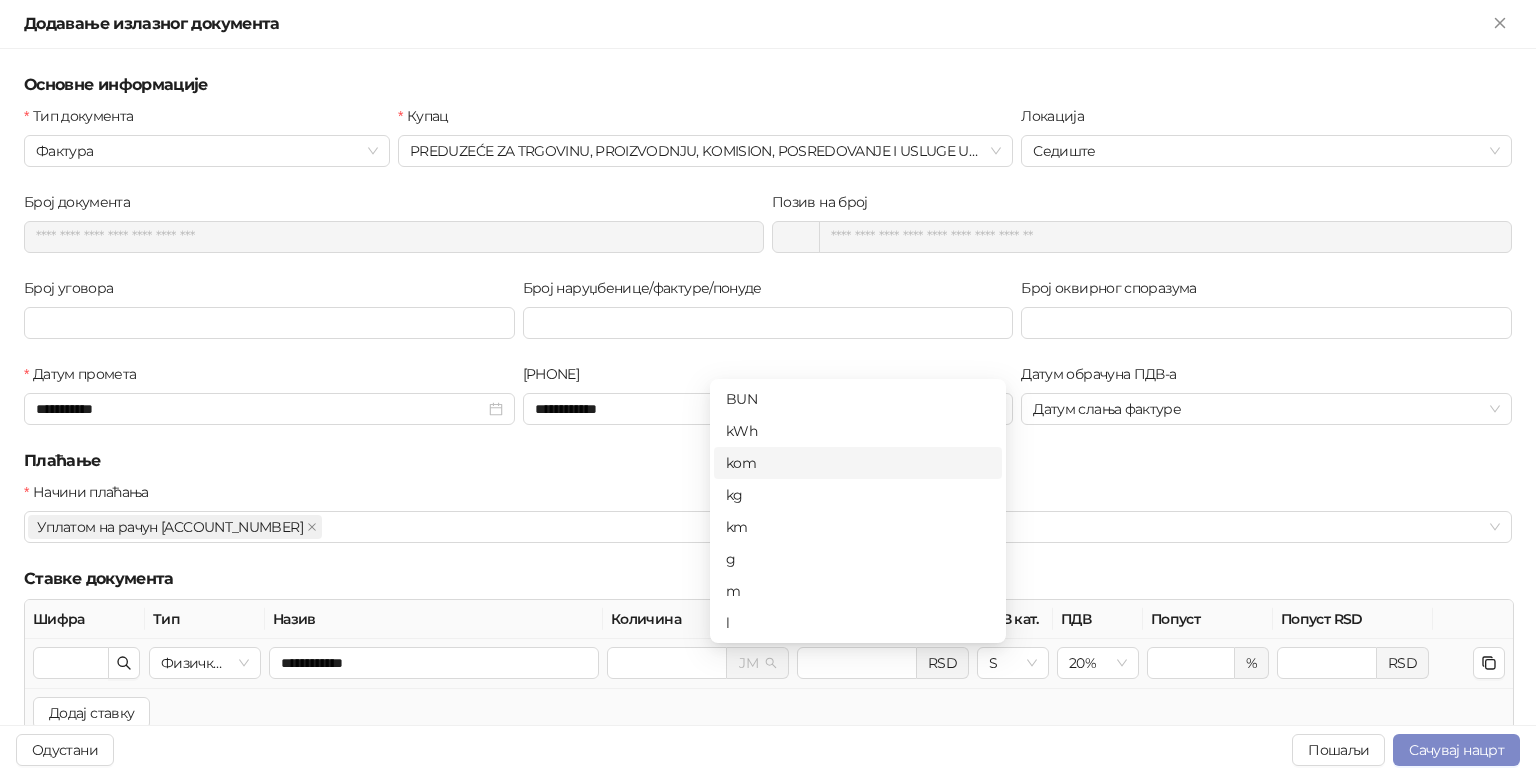 click on "kom" at bounding box center [858, 463] 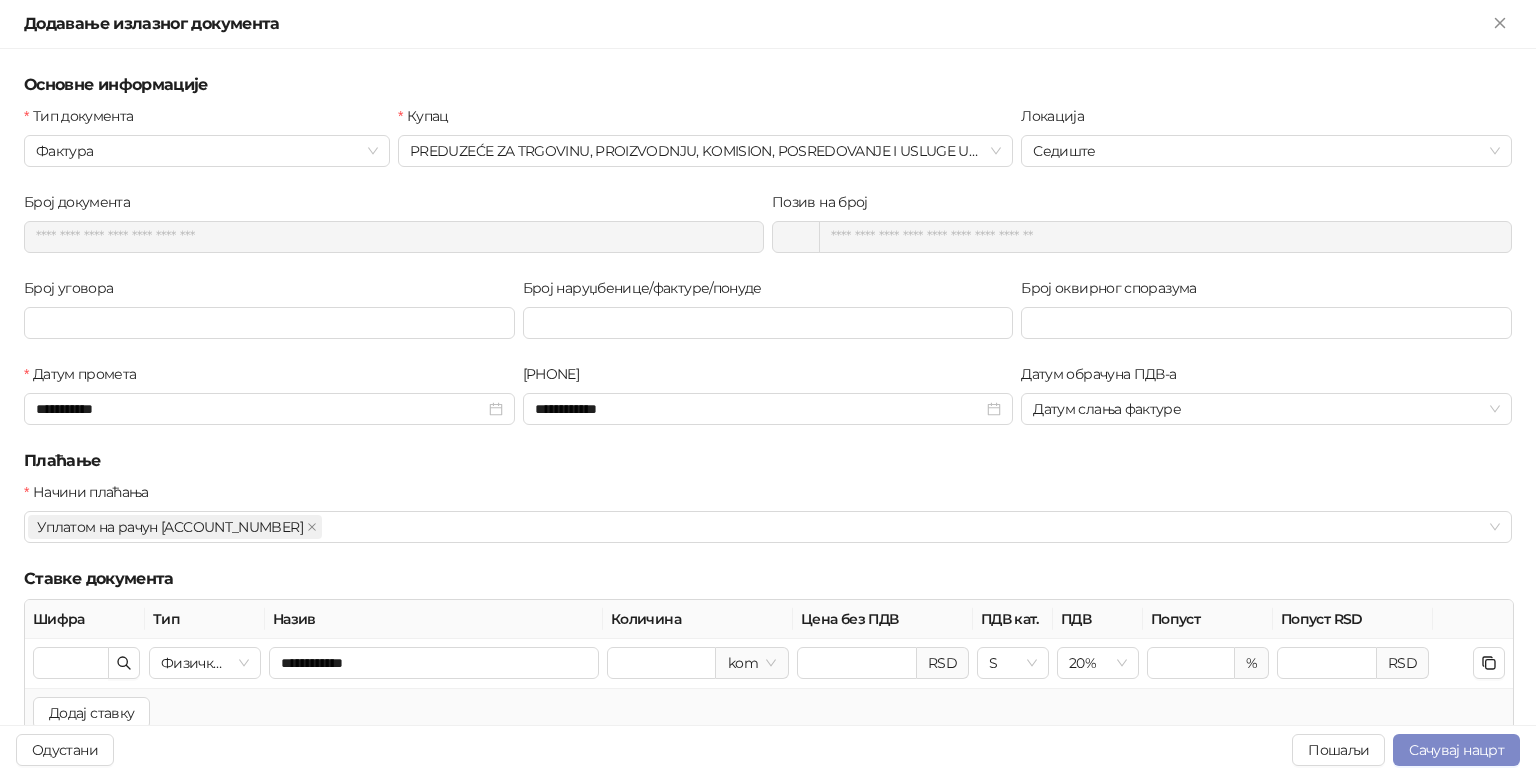 click on "Плаћање" at bounding box center [768, 461] 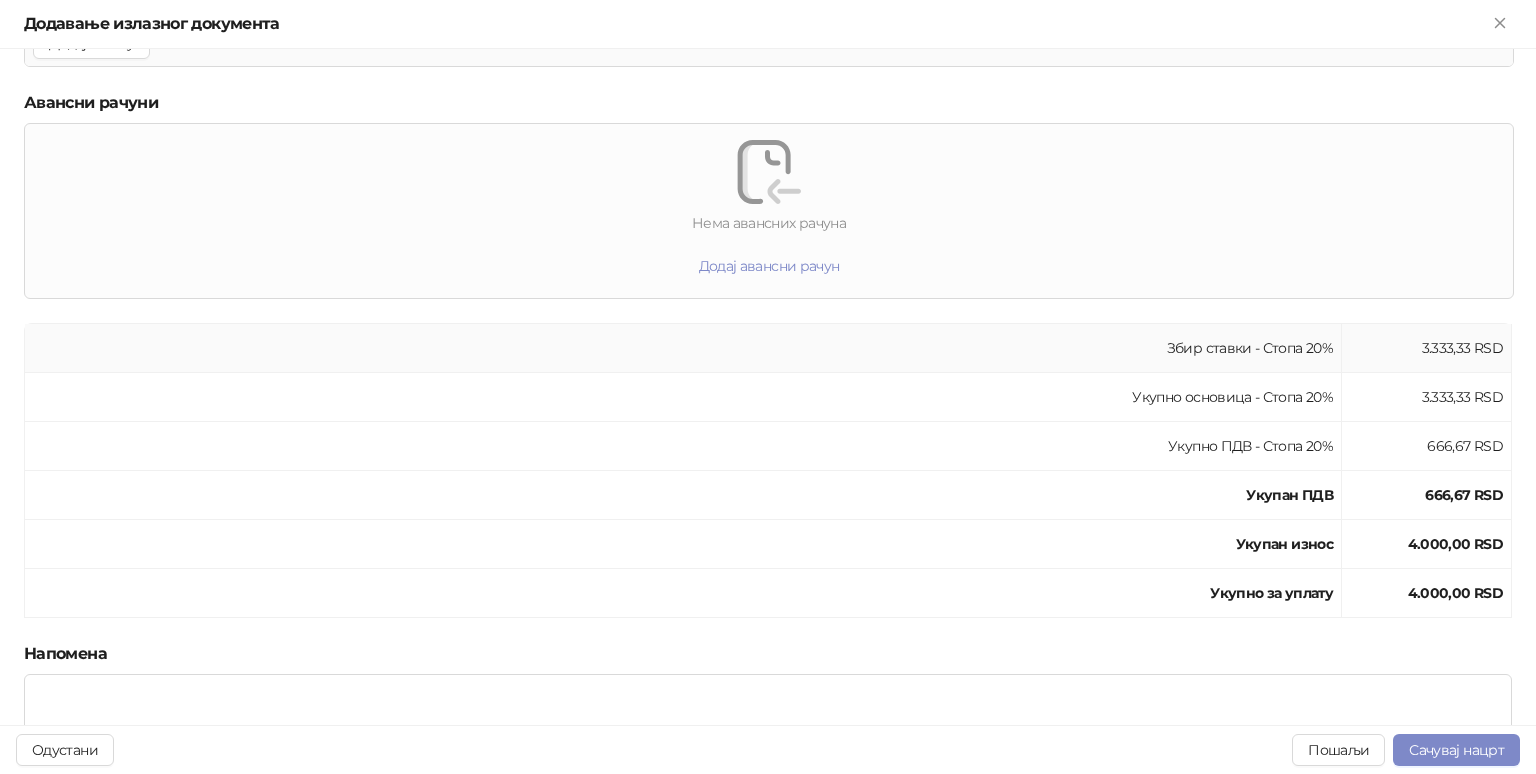 scroll, scrollTop: 675, scrollLeft: 0, axis: vertical 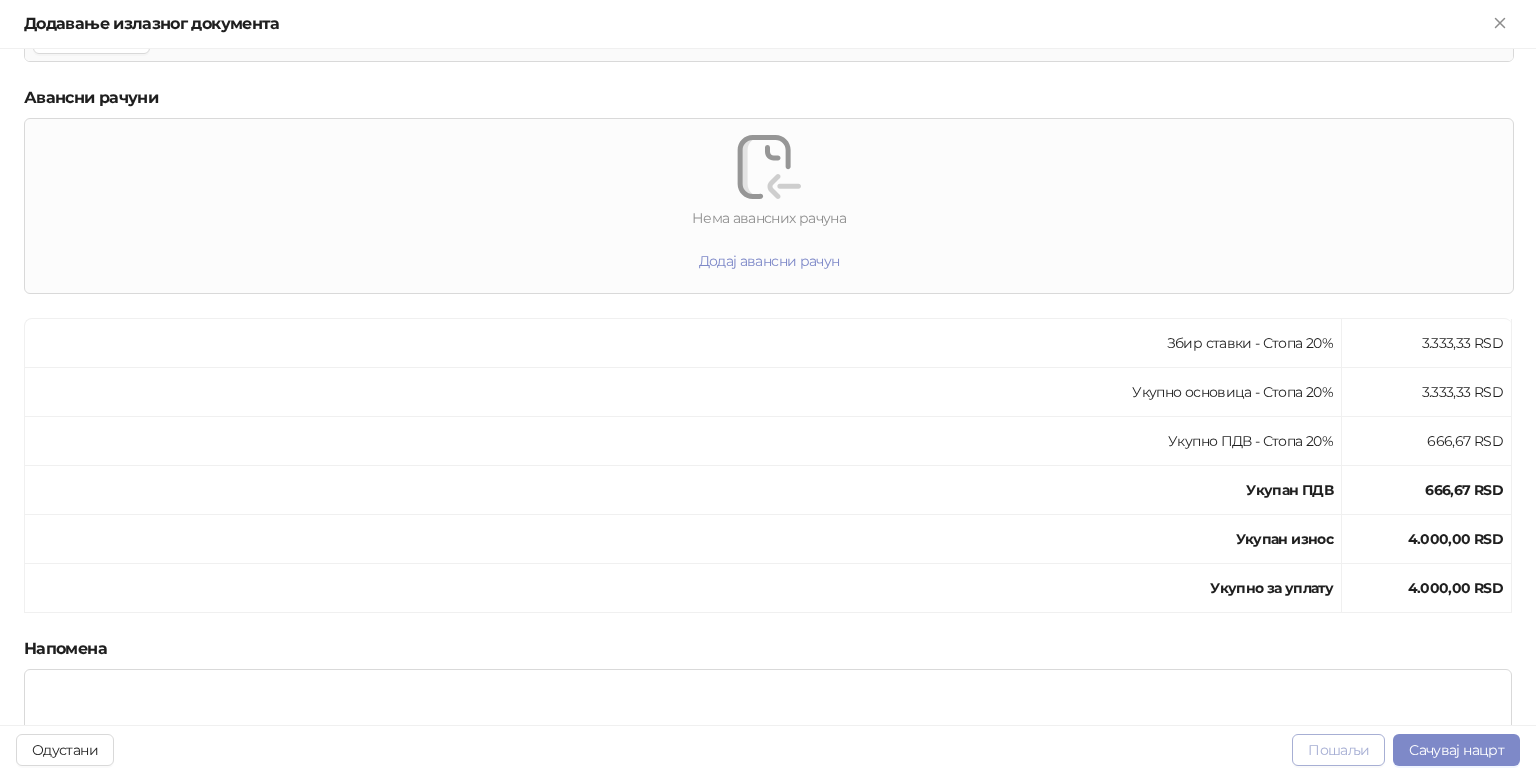 click on "Пошаљи" at bounding box center [1338, 750] 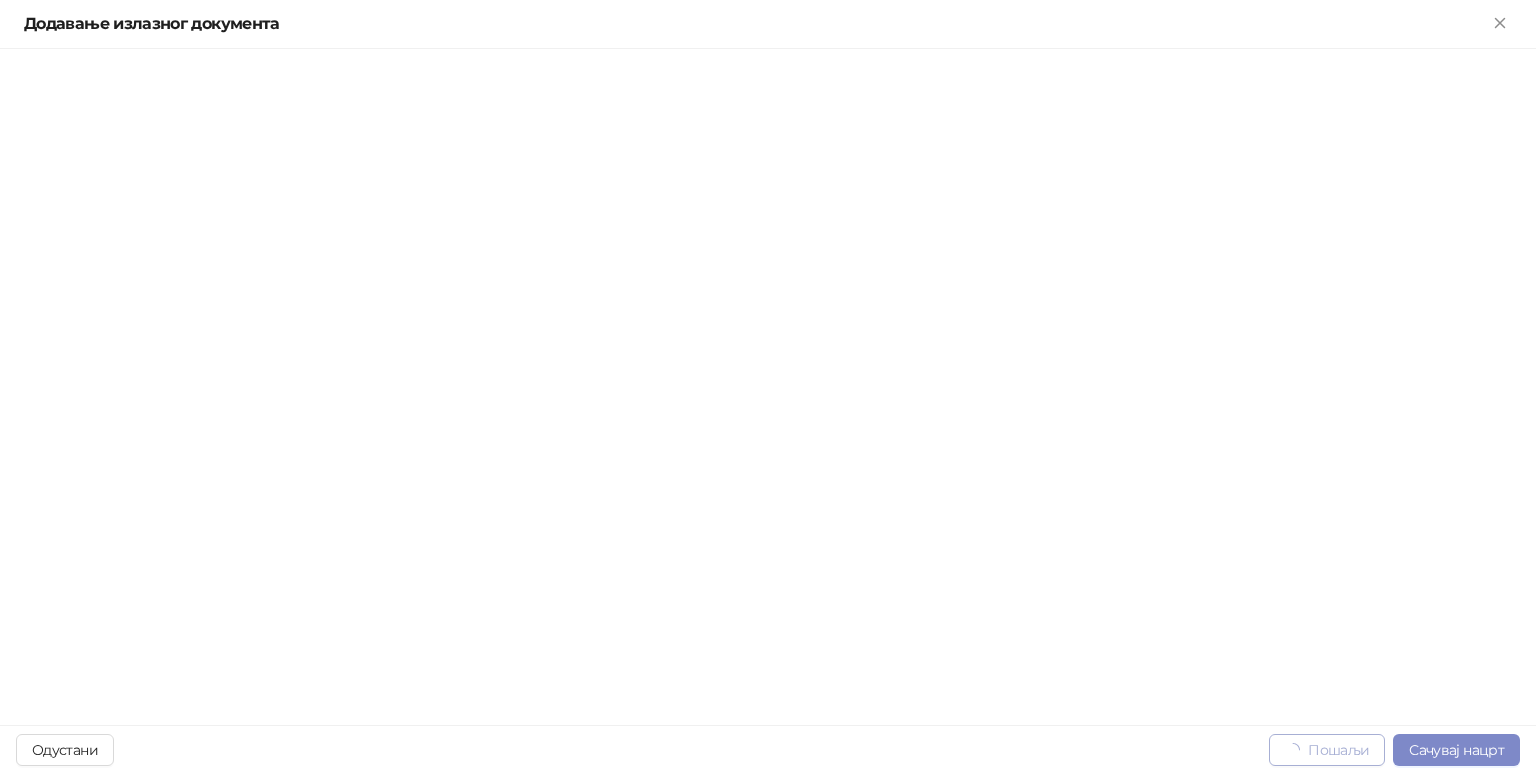 scroll, scrollTop: 0, scrollLeft: 0, axis: both 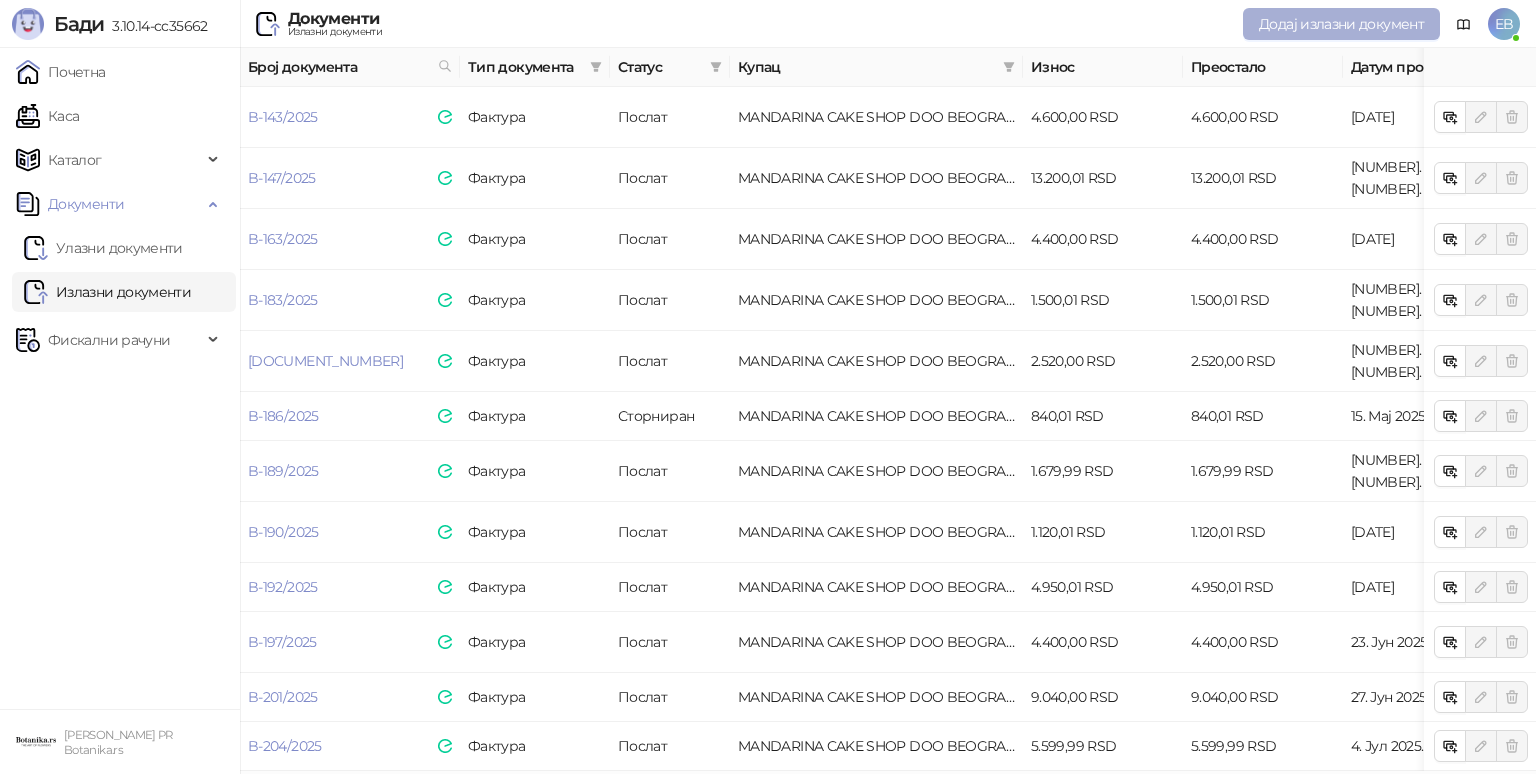 click on "Додај излазни документ" at bounding box center (1341, 24) 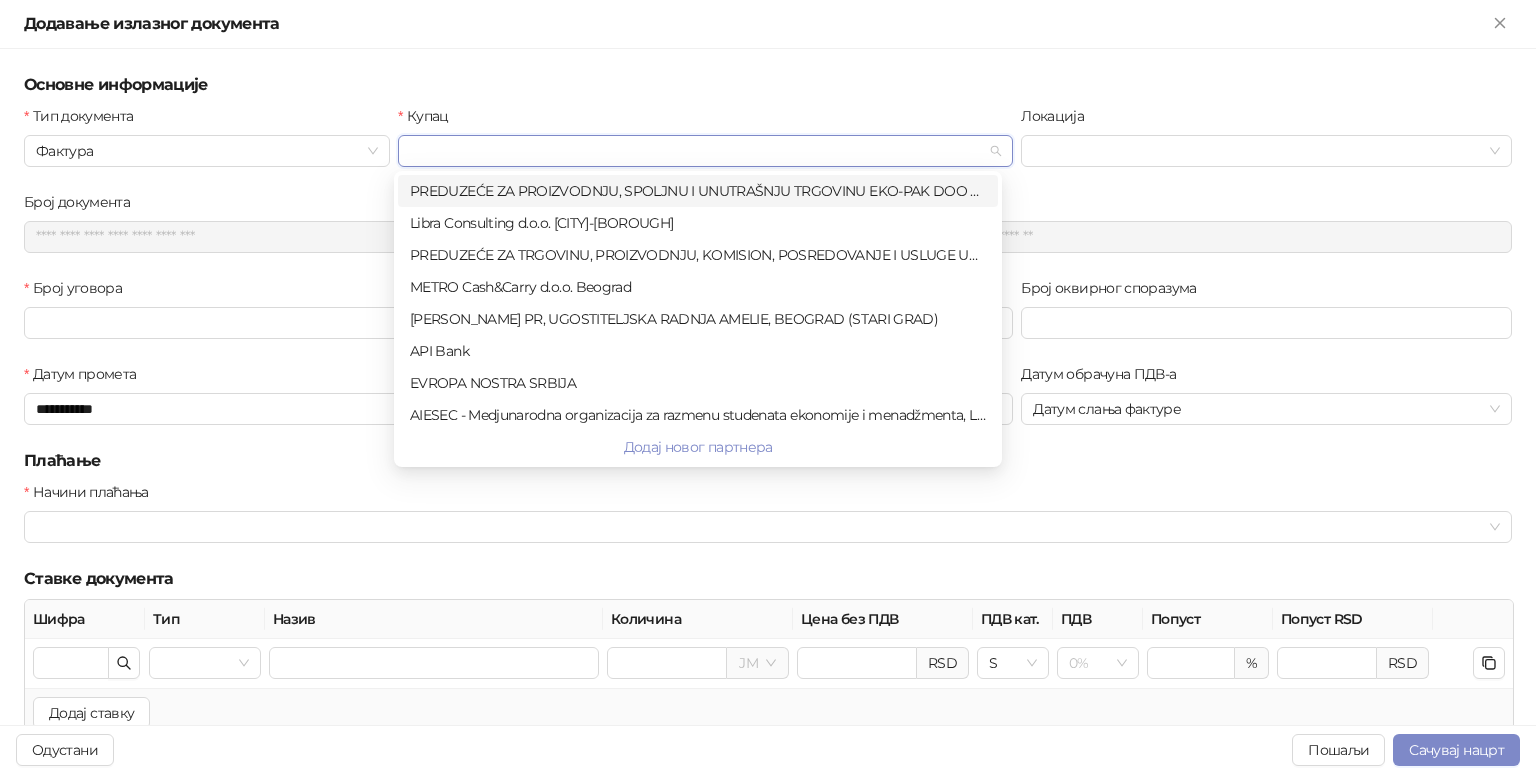 click on "Купац" at bounding box center [696, 151] 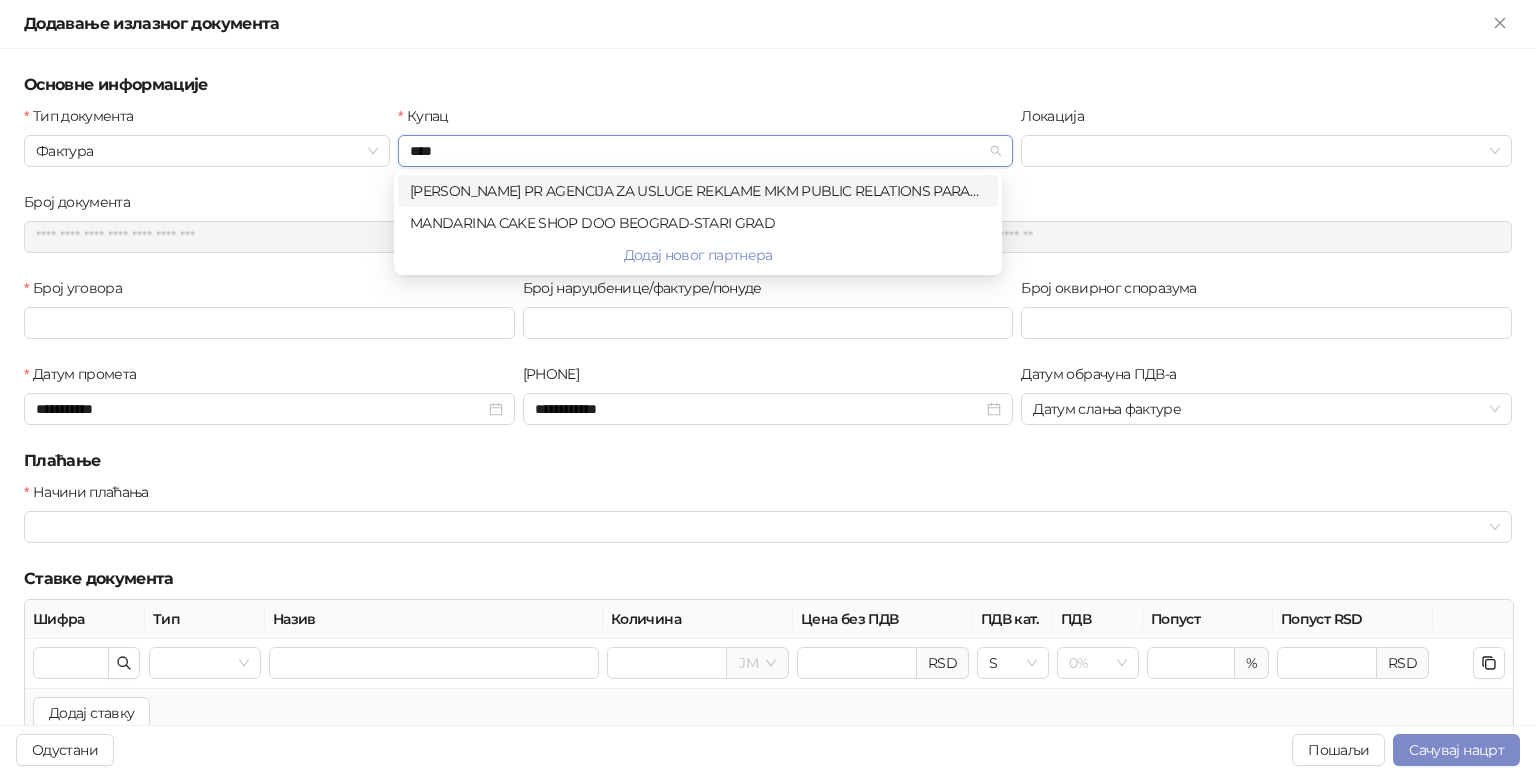 type on "*****" 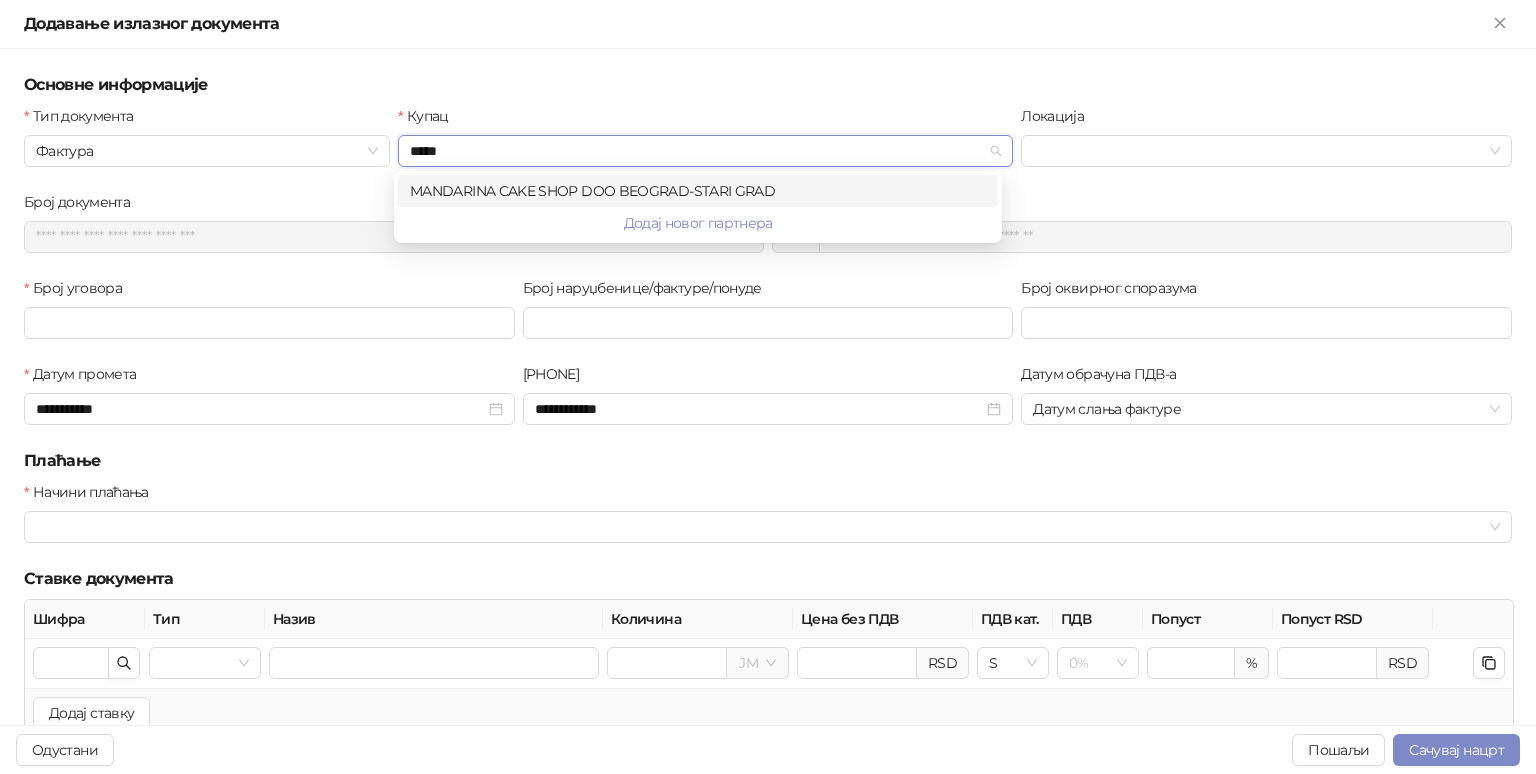 click on "MANDARINA CAKE SHOP DOO BEOGRAD-STARI GRAD" at bounding box center (698, 191) 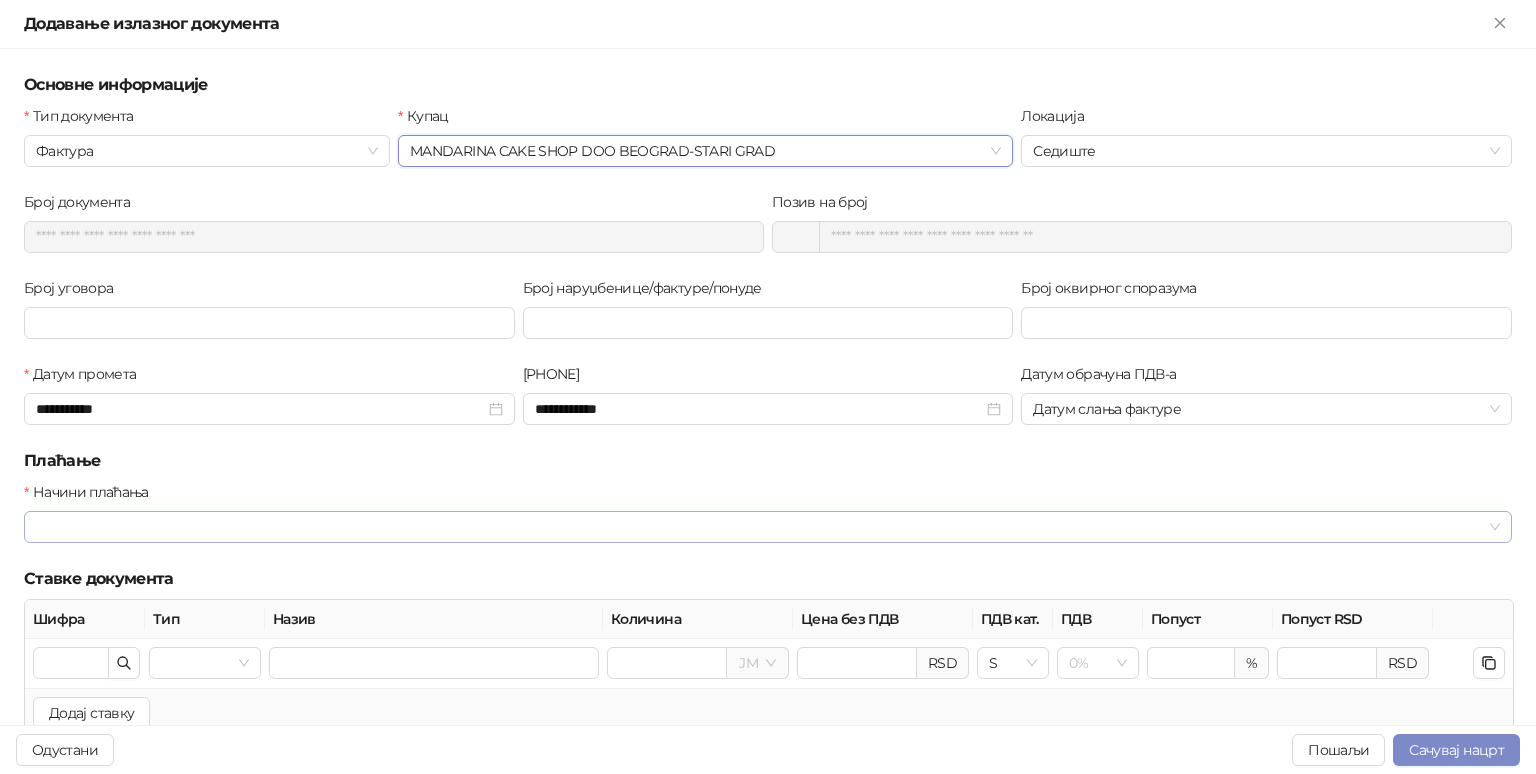 click at bounding box center [757, 527] 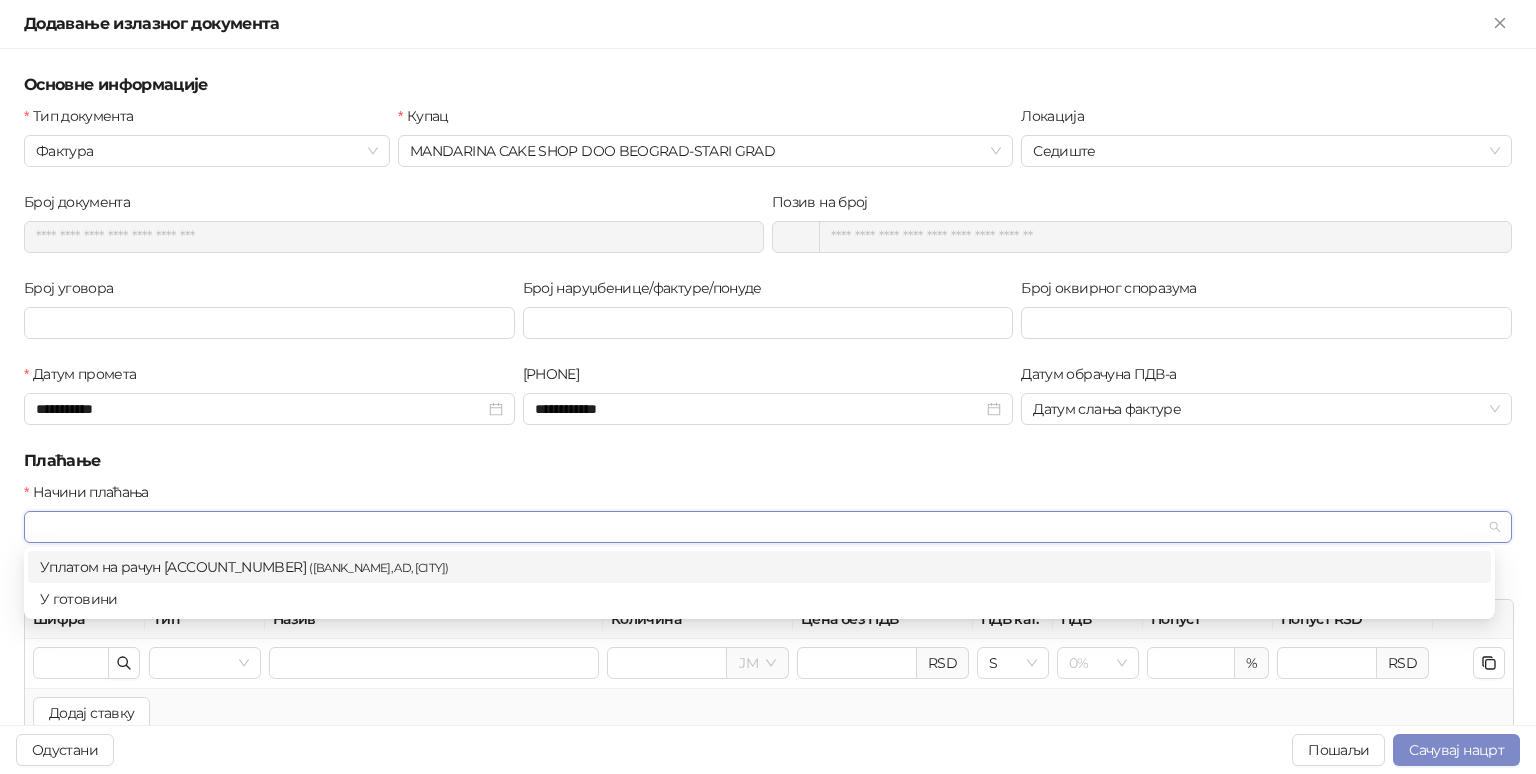 click on "Уплатом на рачун [ACCOUNT_NUMBER]   ( [BANK_NAME], AD, [CITY] )" at bounding box center [759, 567] 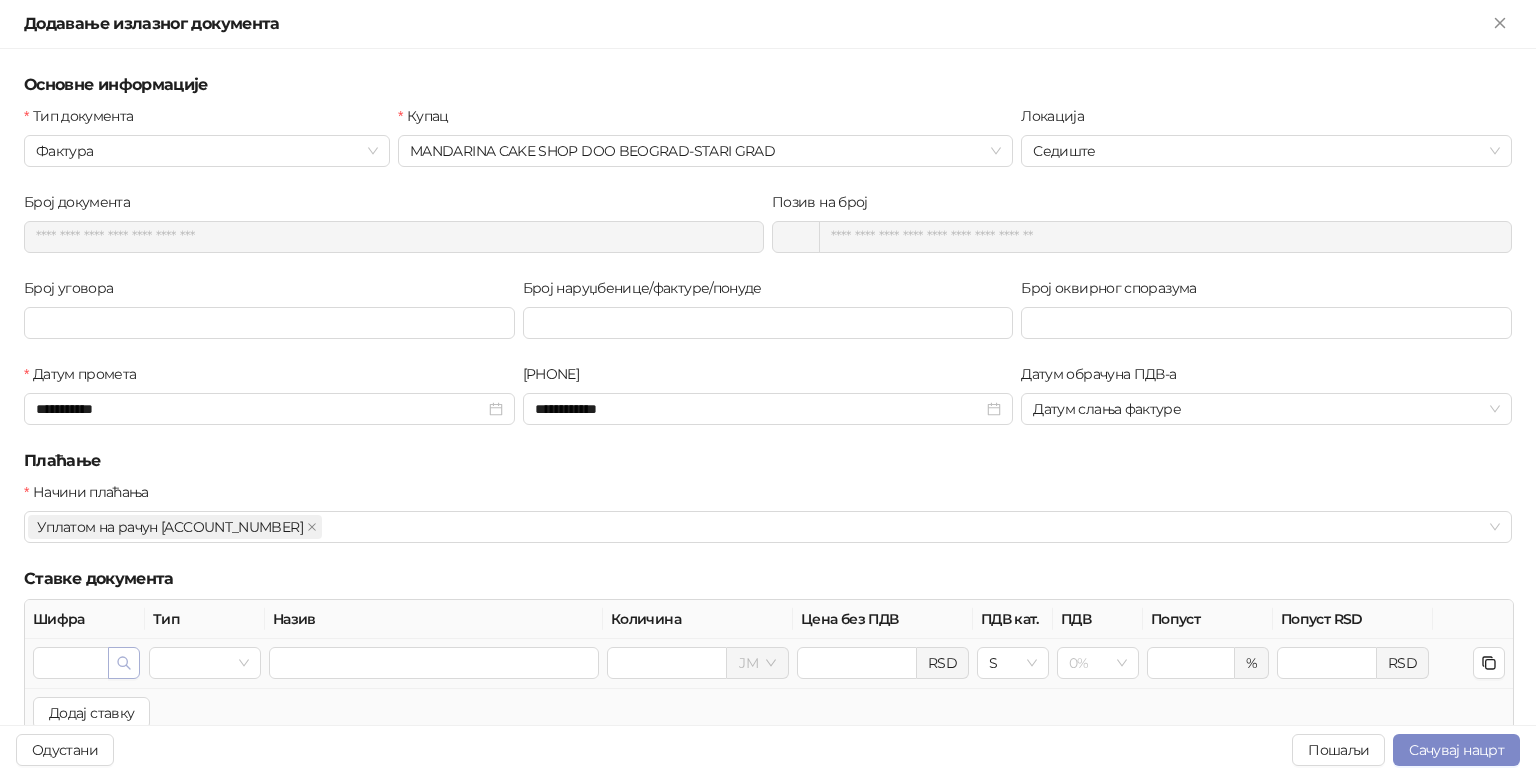 click 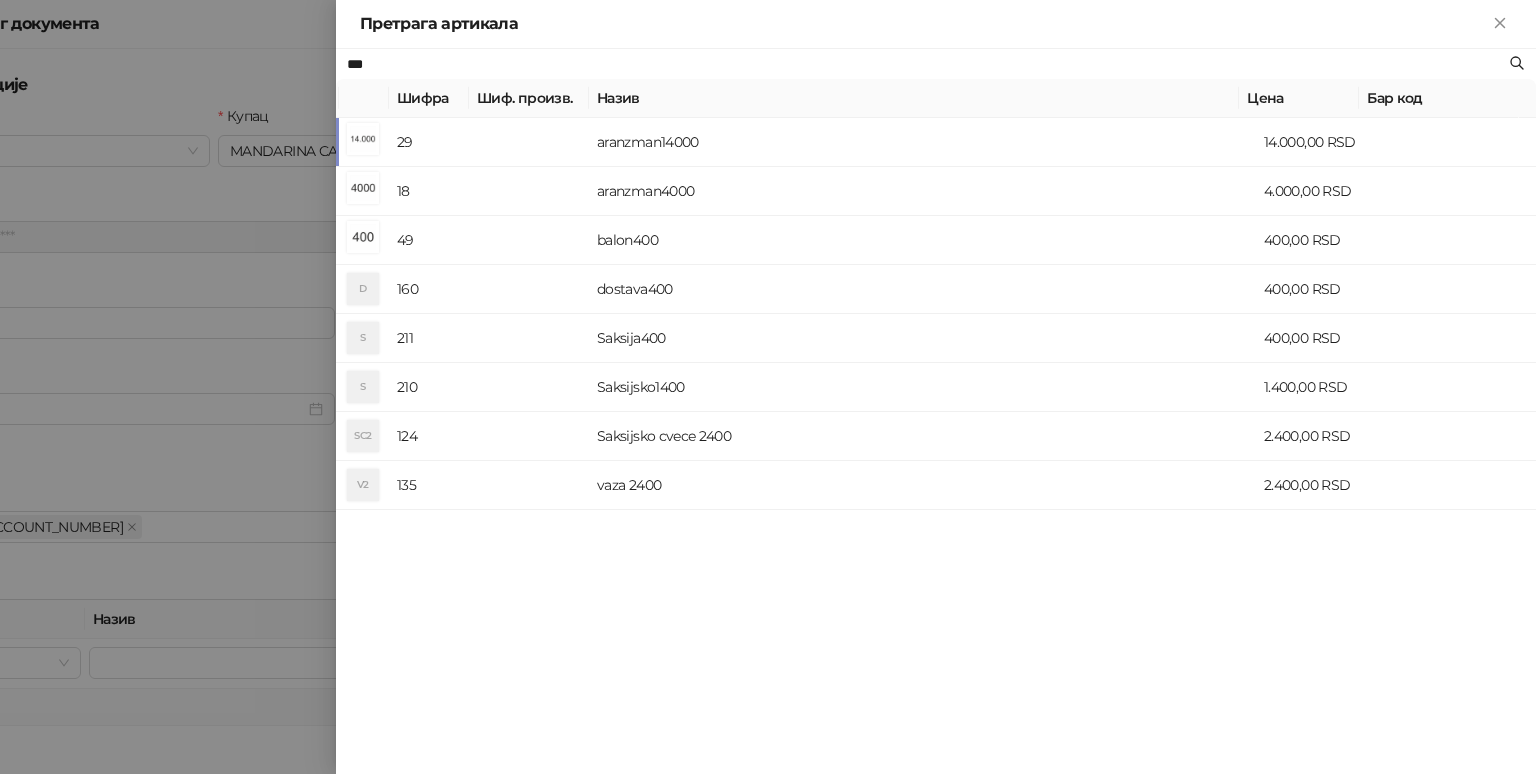 click on "***" at bounding box center (926, 64) 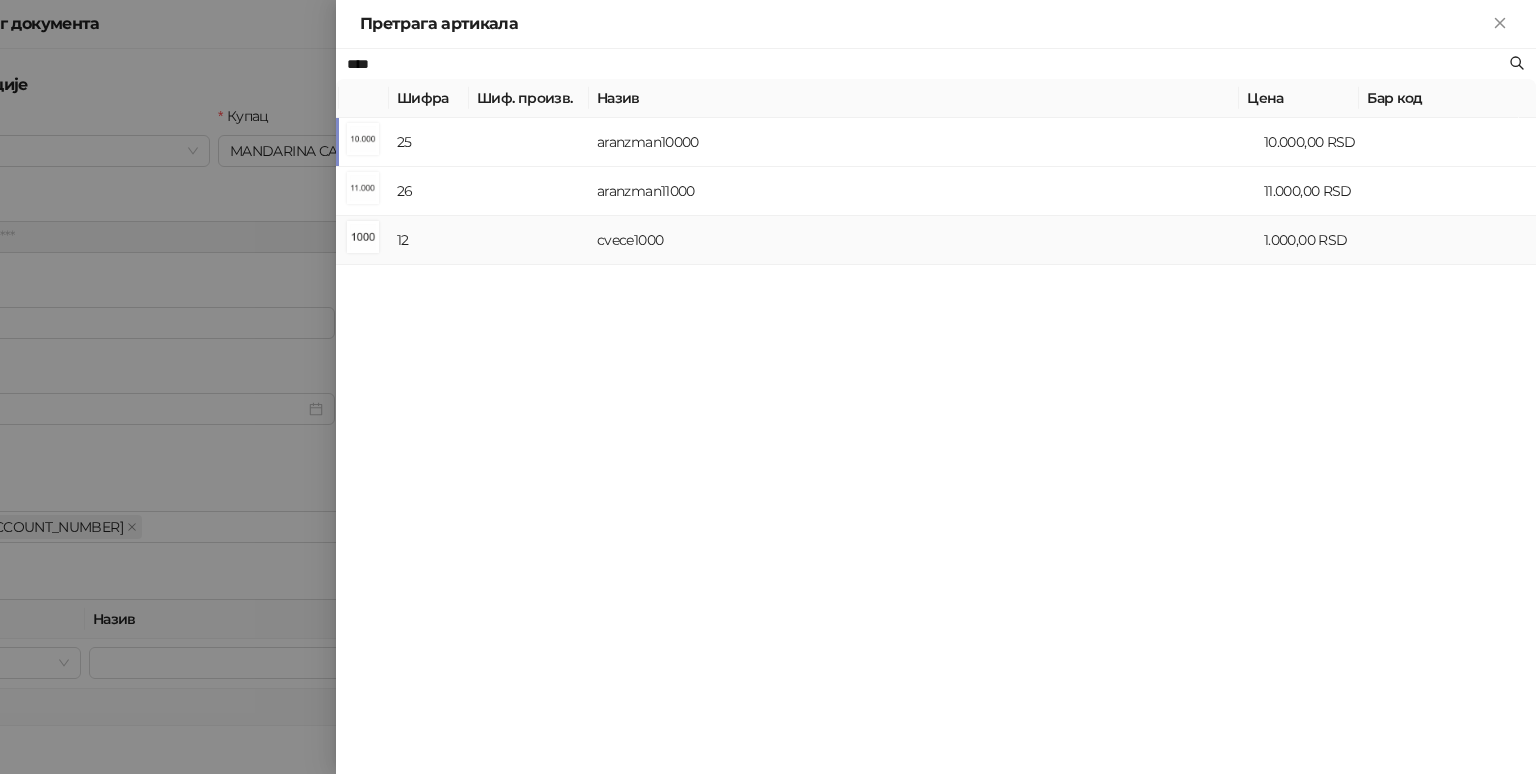 type on "****" 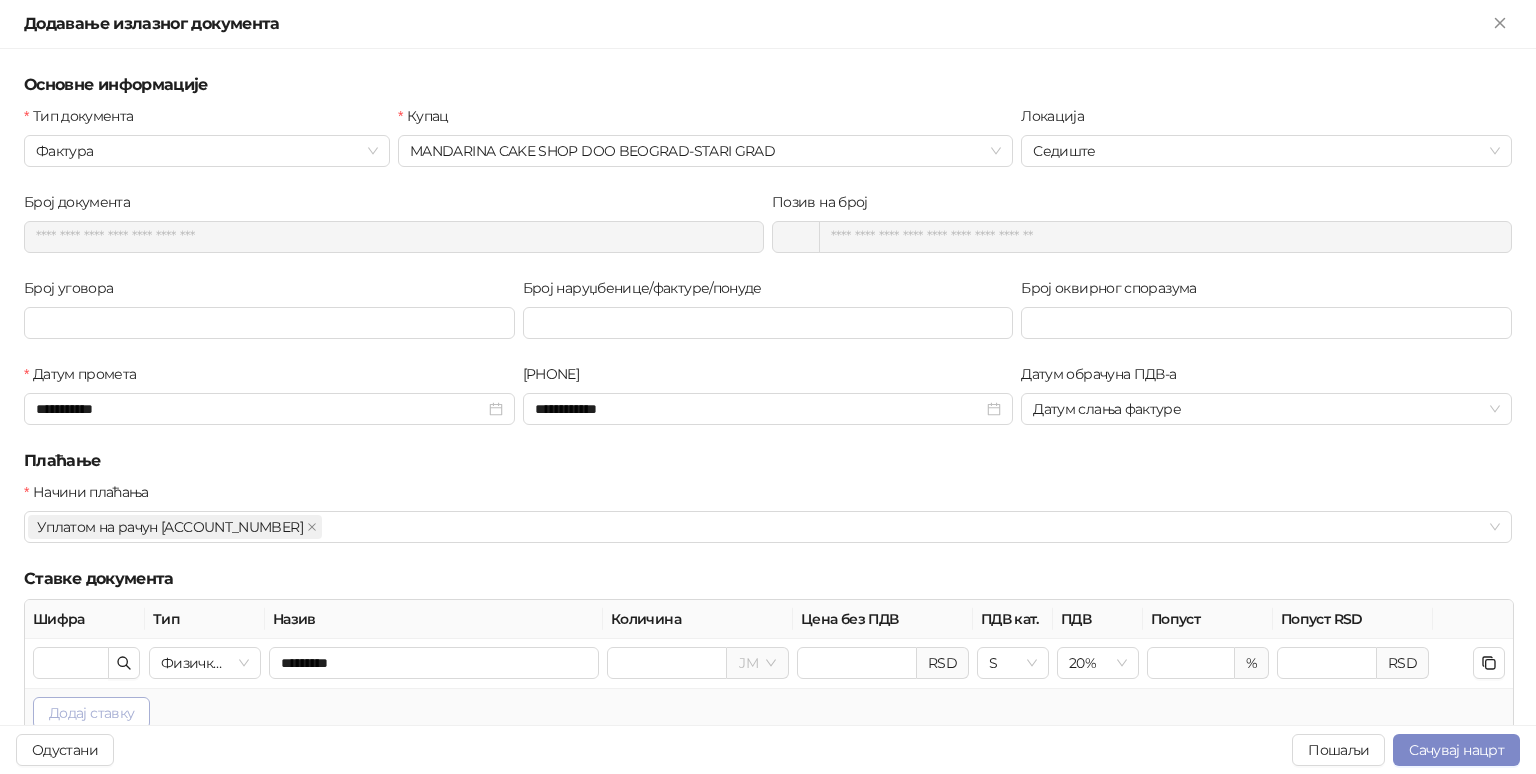 click on "Додај ставку" at bounding box center (91, 713) 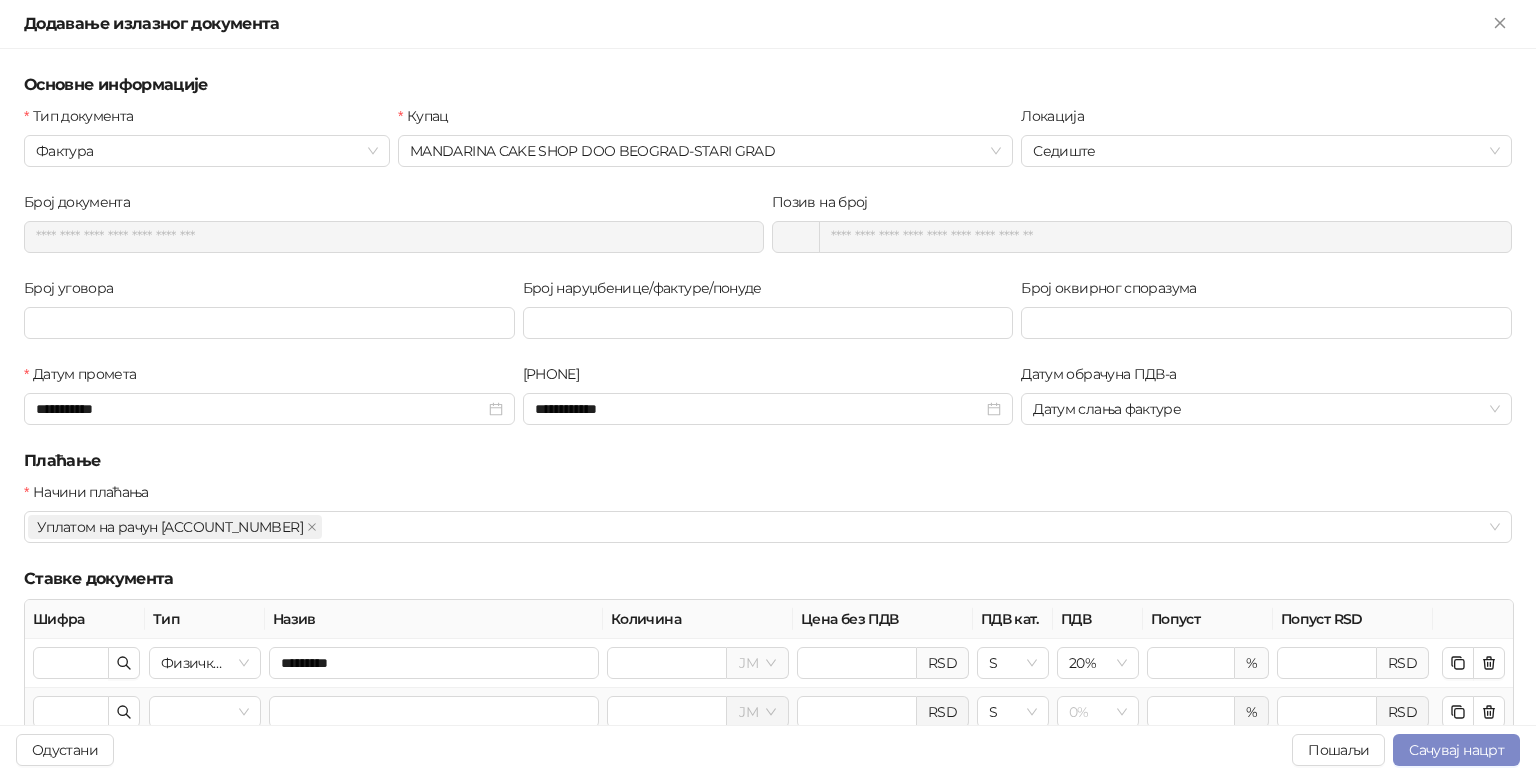 scroll, scrollTop: 1, scrollLeft: 0, axis: vertical 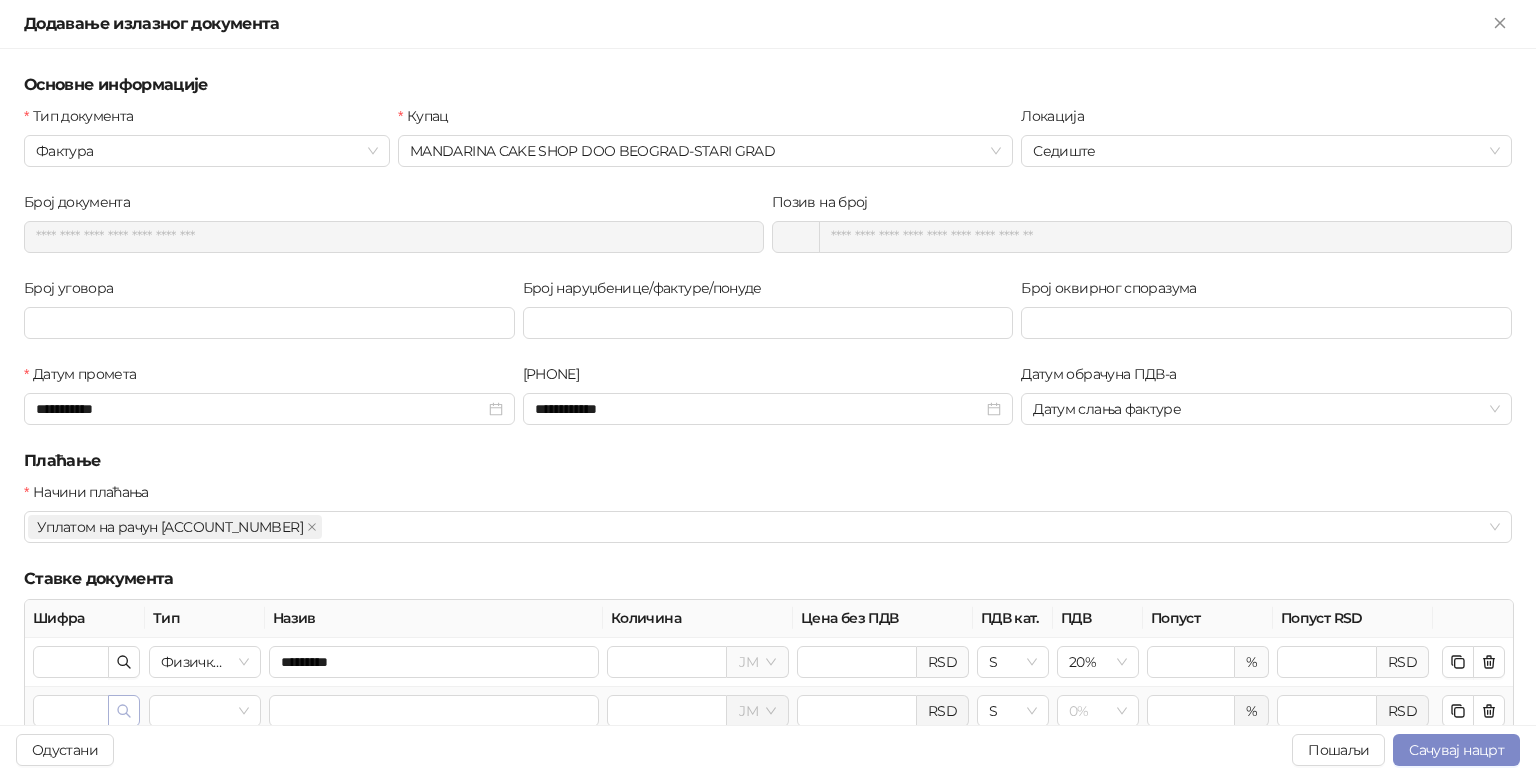 click 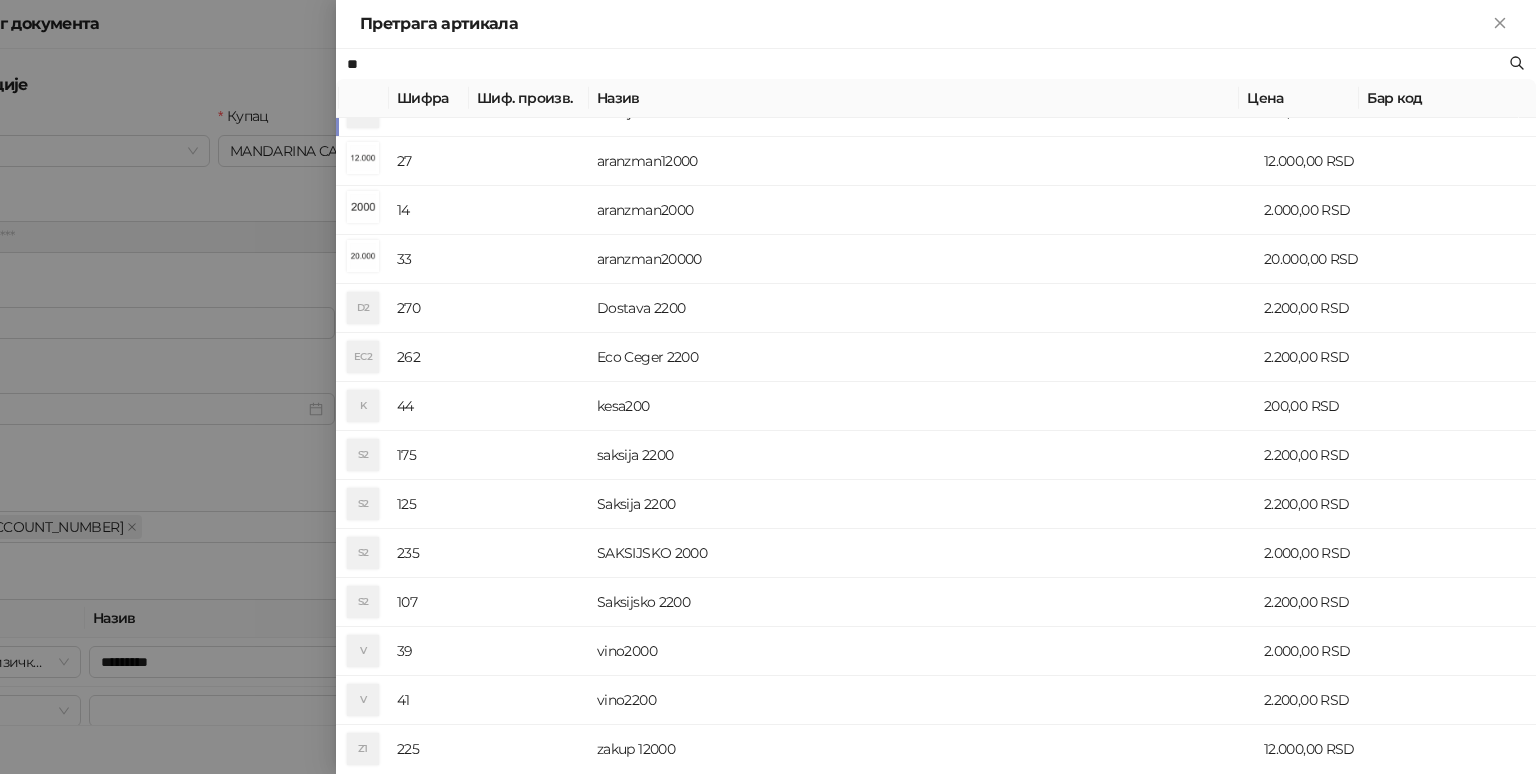 scroll, scrollTop: 0, scrollLeft: 0, axis: both 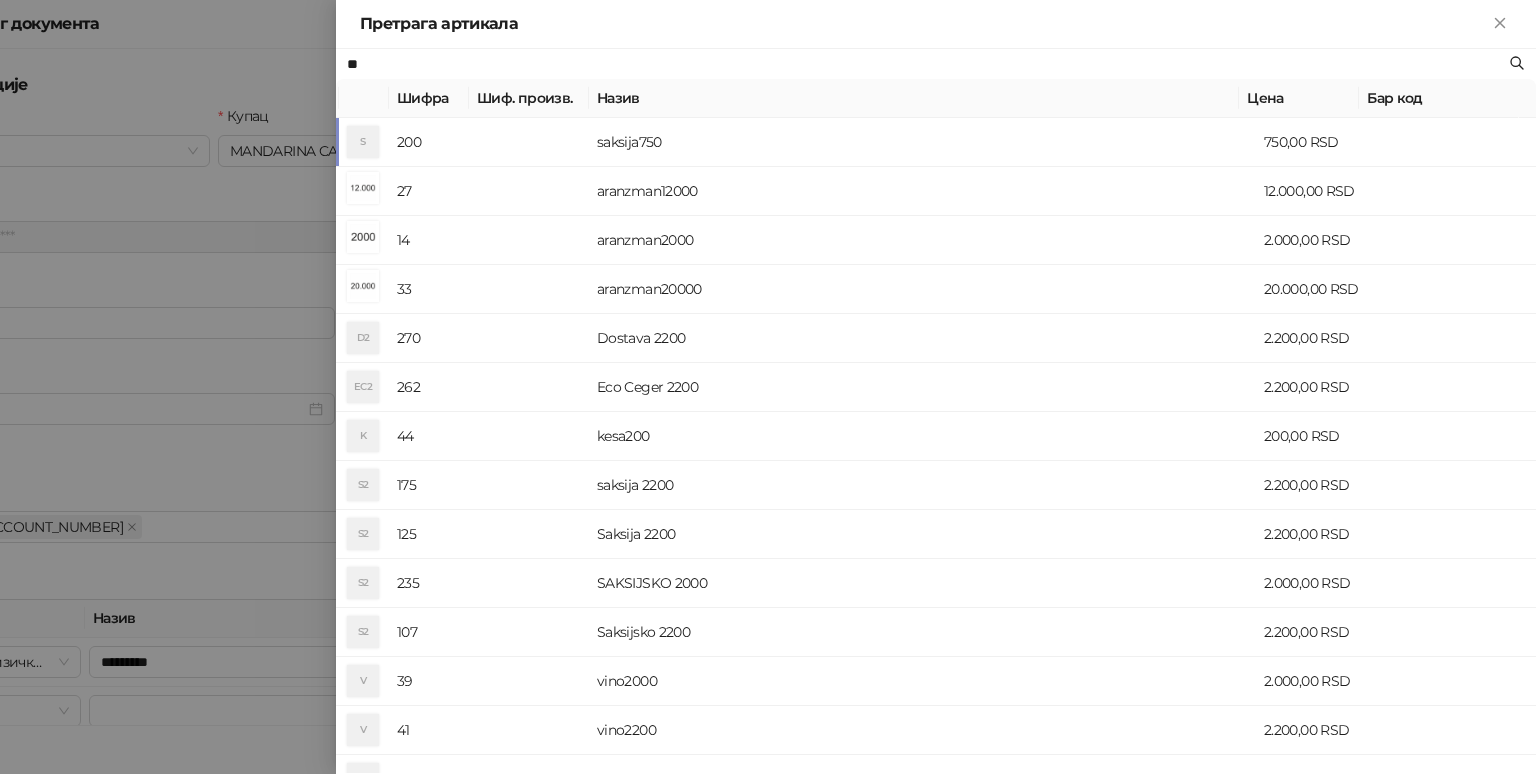 type on "*" 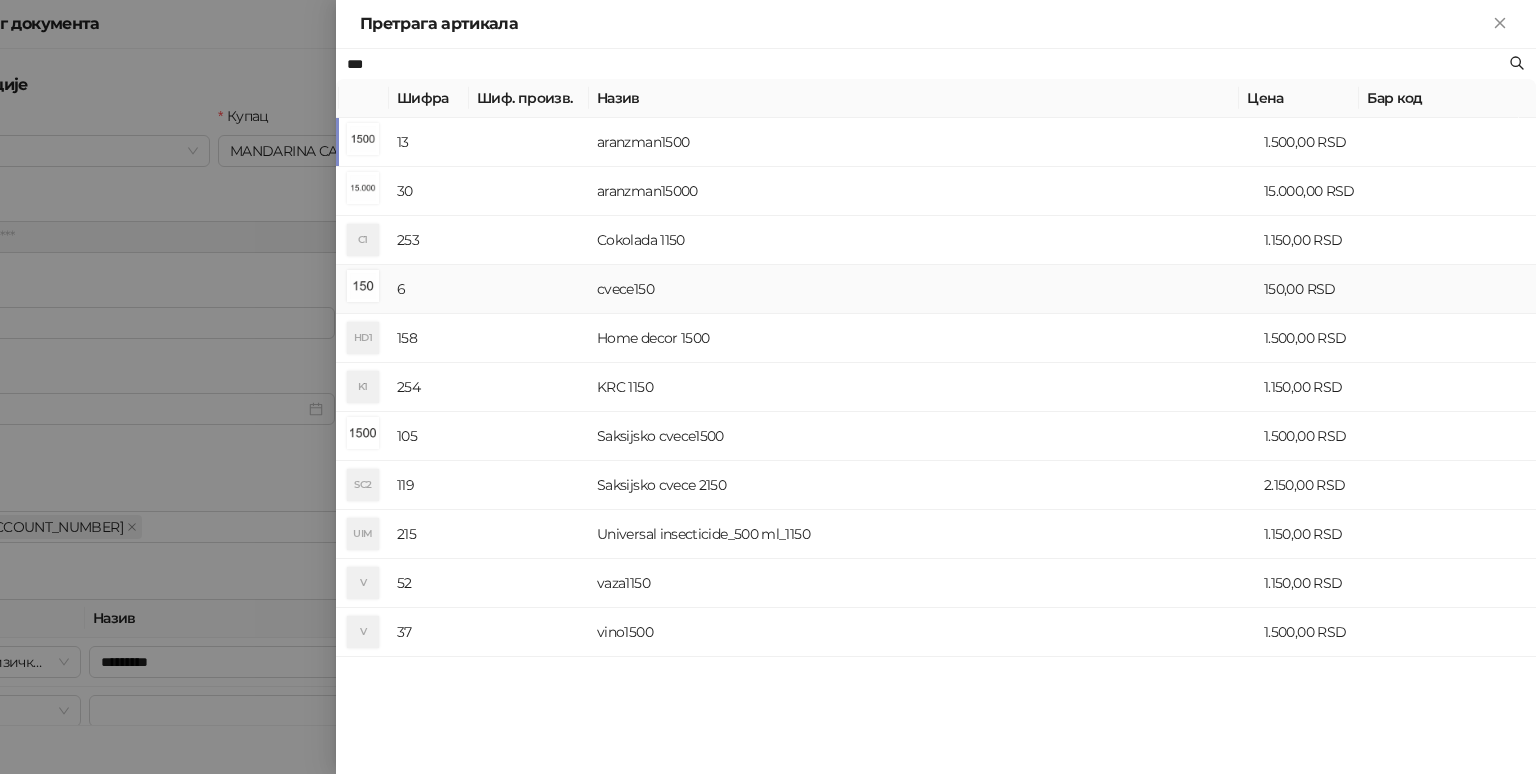 type on "***" 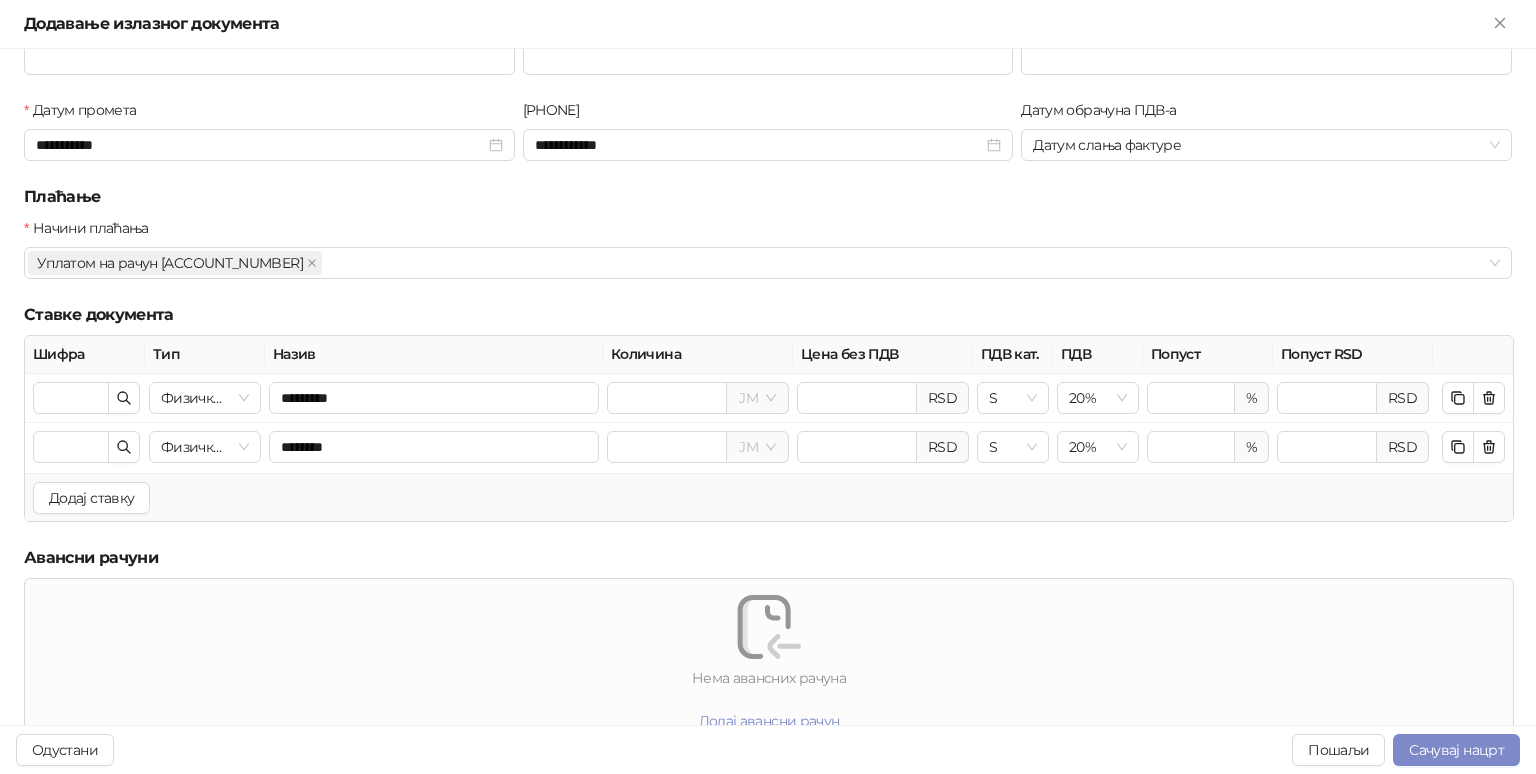 scroll, scrollTop: 276, scrollLeft: 0, axis: vertical 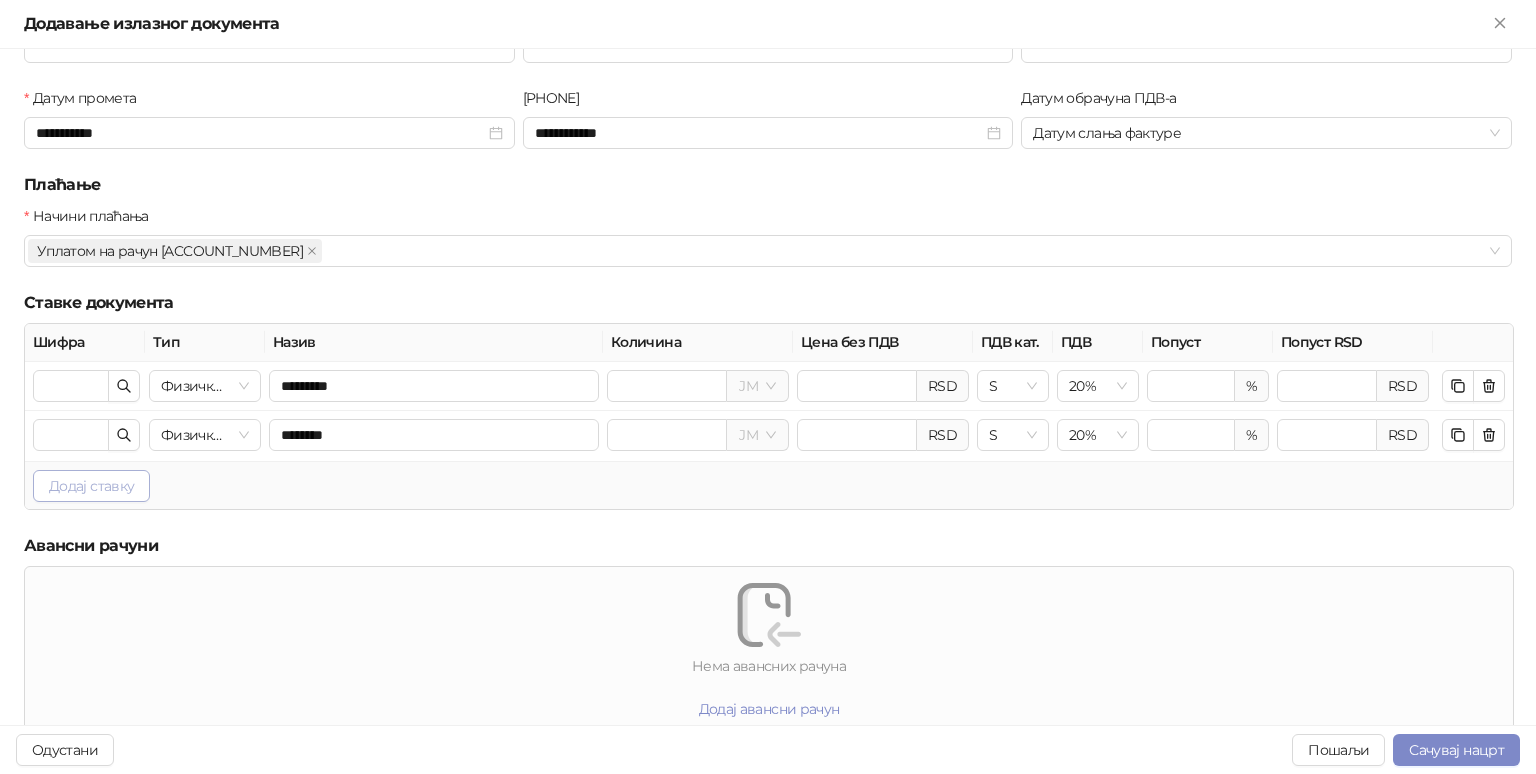 click on "Додај ставку" at bounding box center [91, 486] 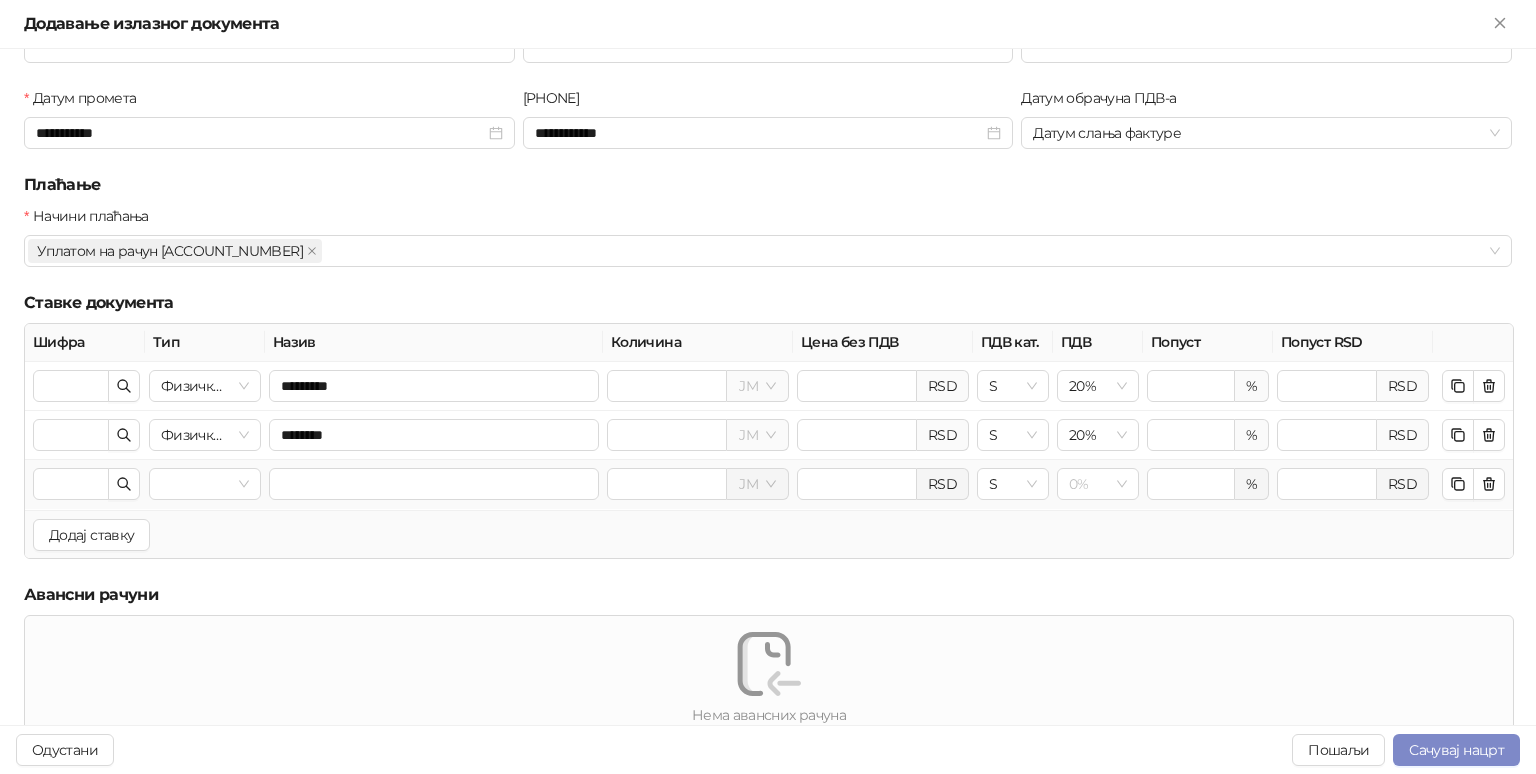 scroll, scrollTop: 0, scrollLeft: 0, axis: both 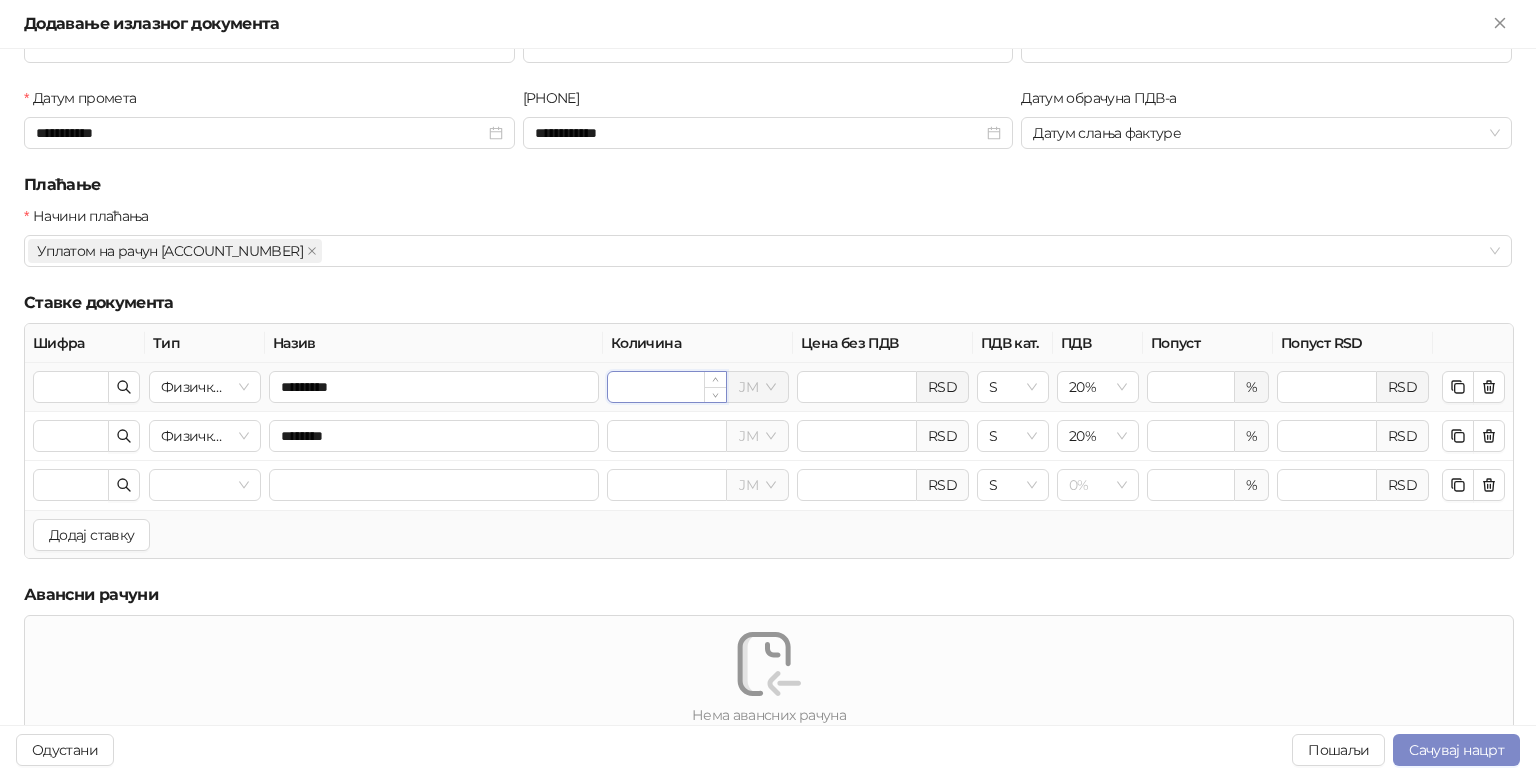 click on "*" at bounding box center (667, 387) 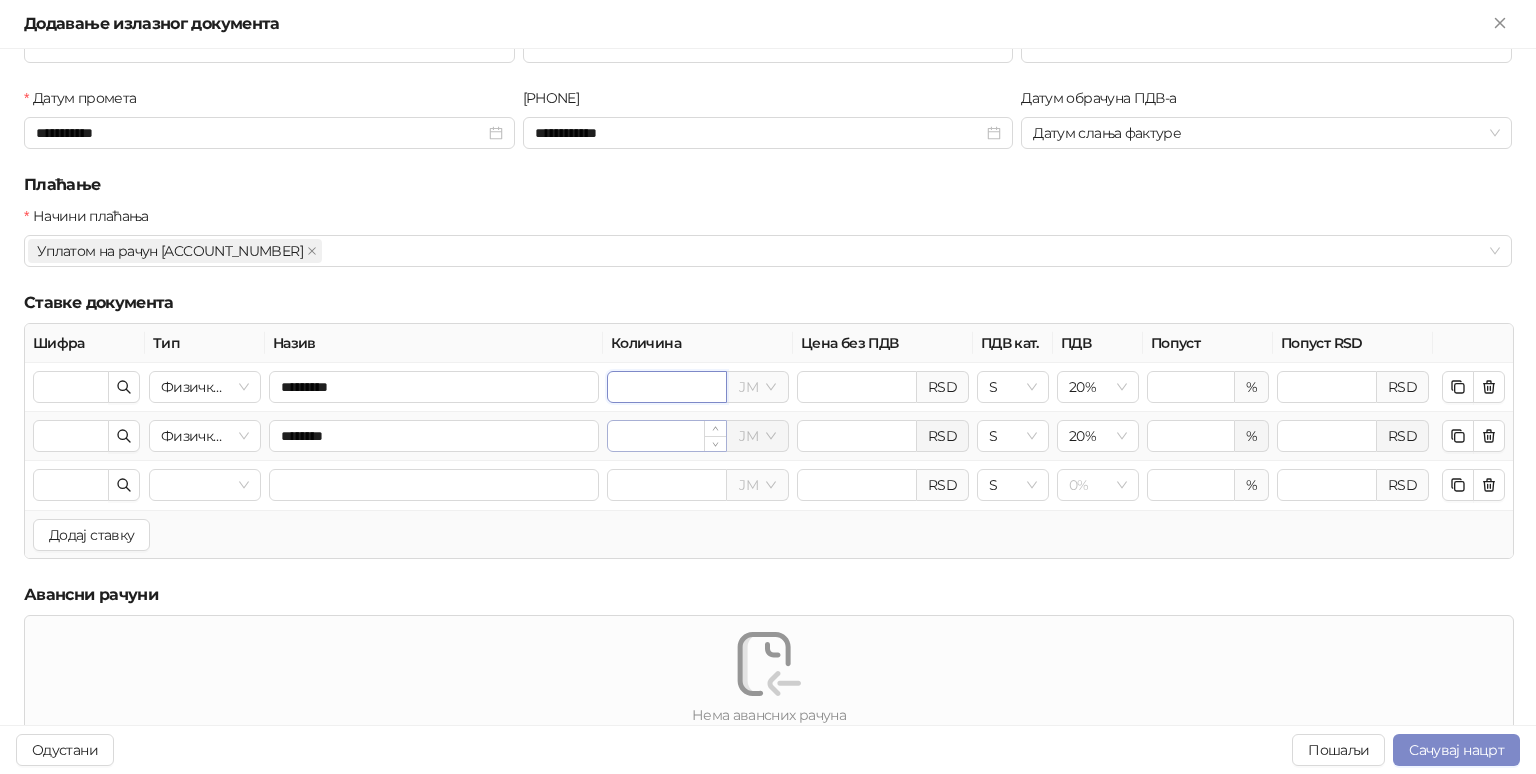 type on "*" 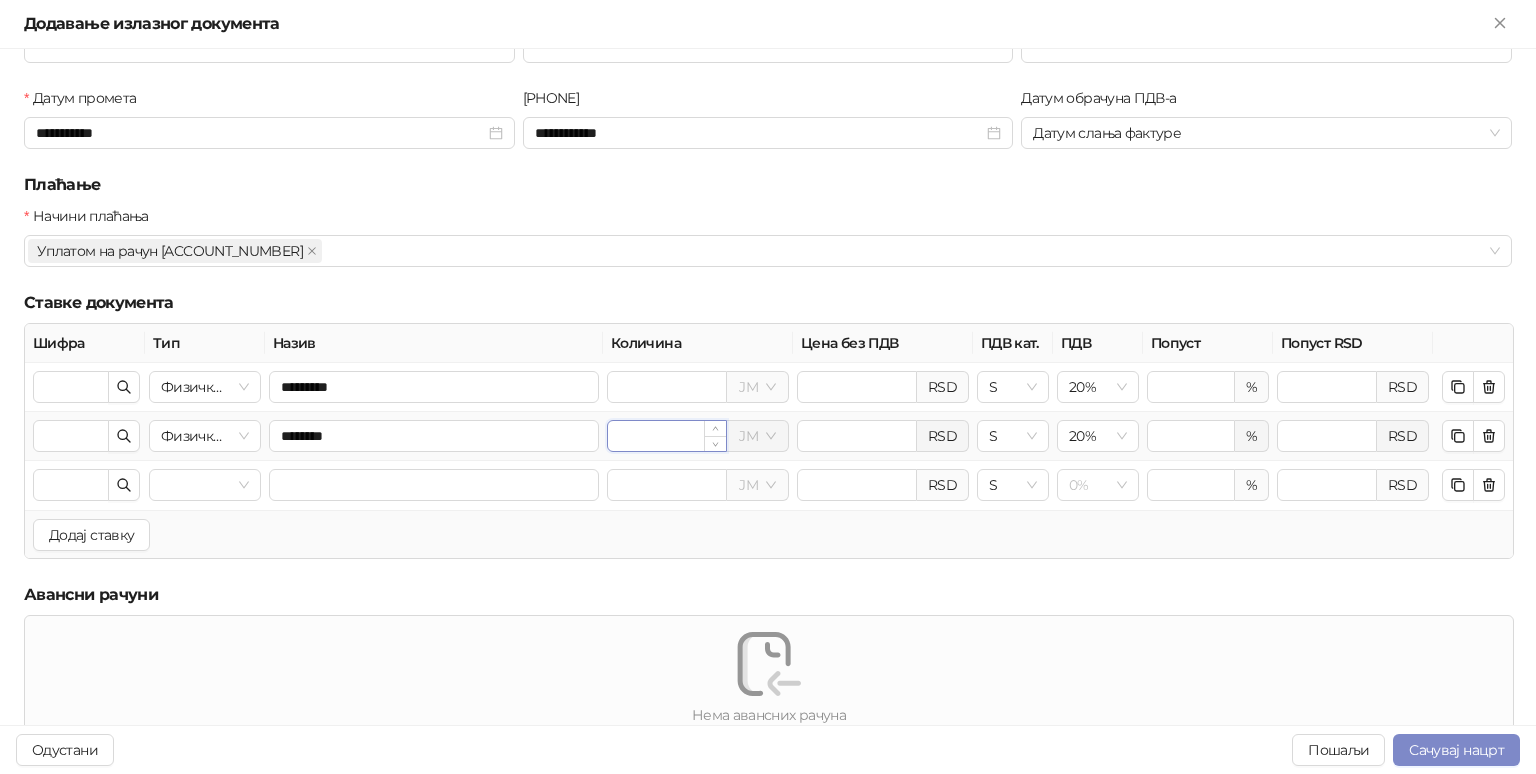 click on "*" at bounding box center [667, 436] 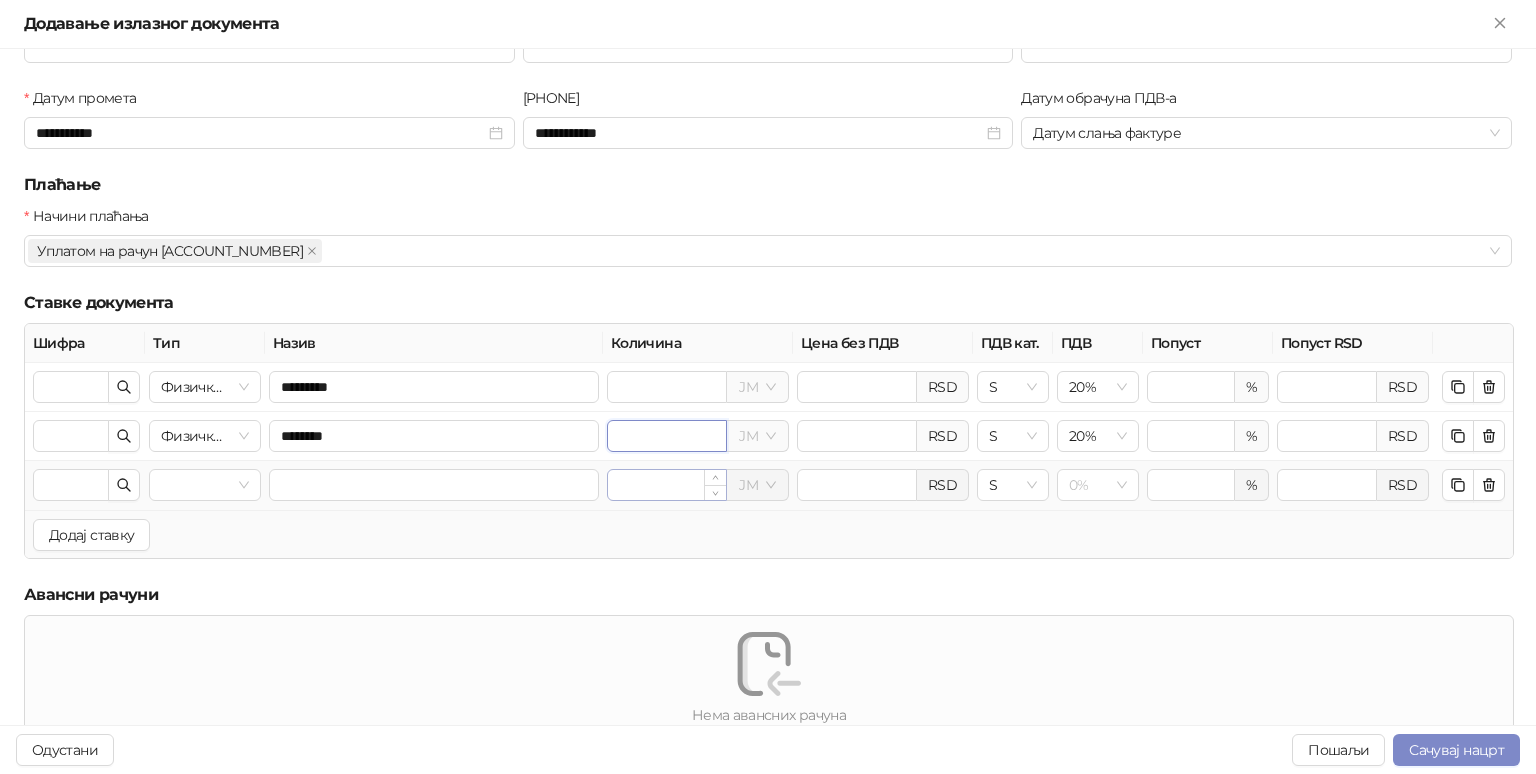 type on "*" 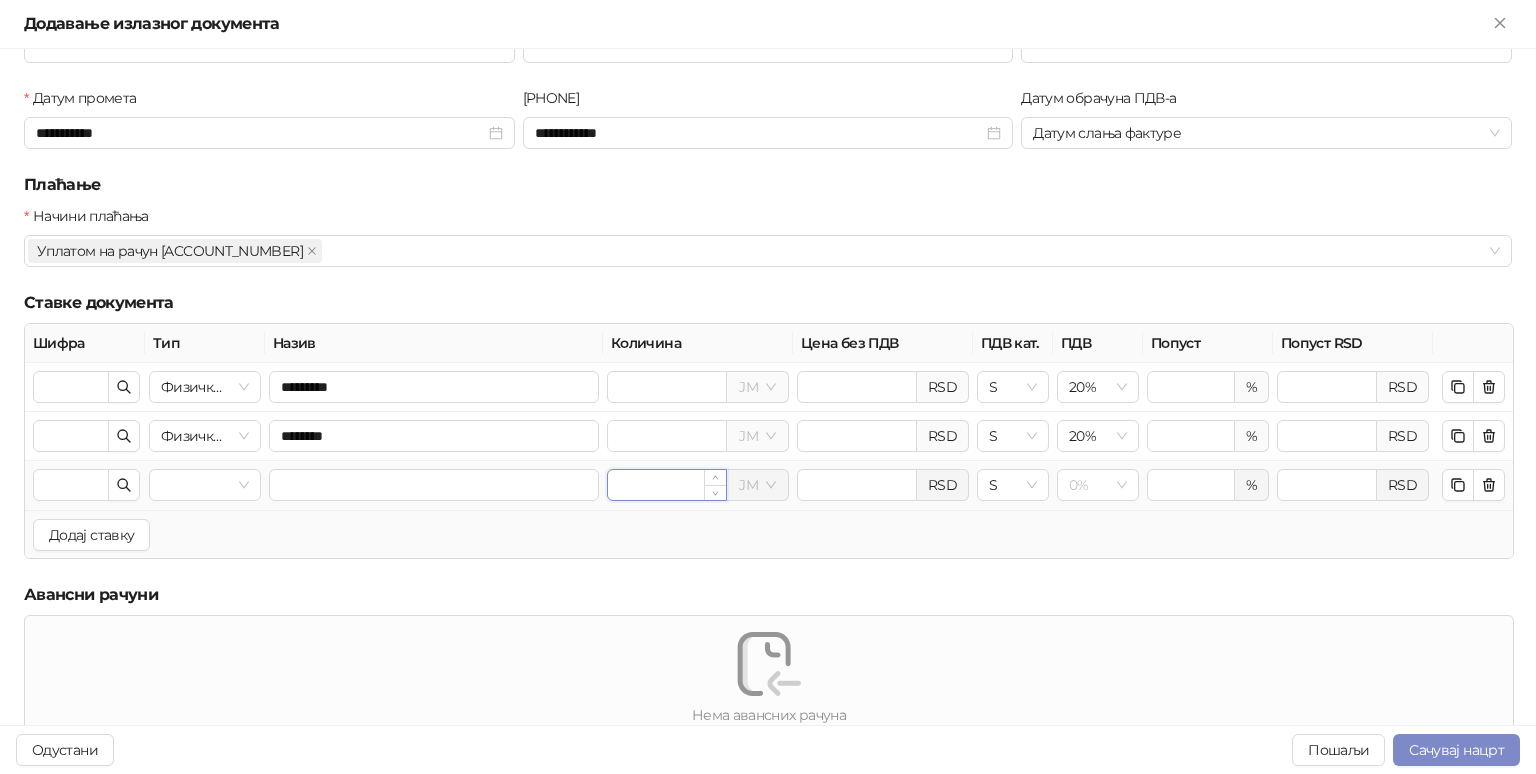 click on "*" at bounding box center [667, 485] 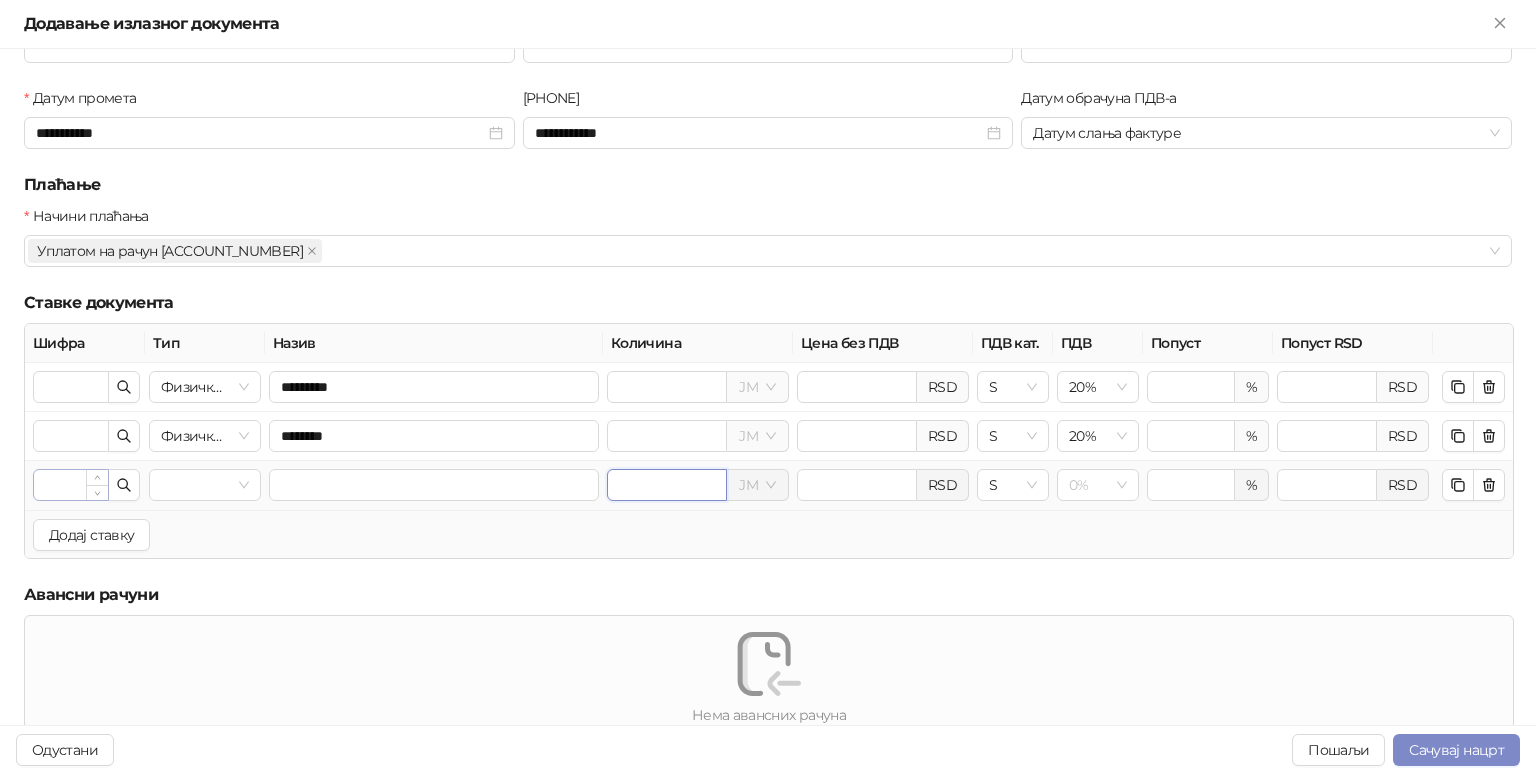type on "*" 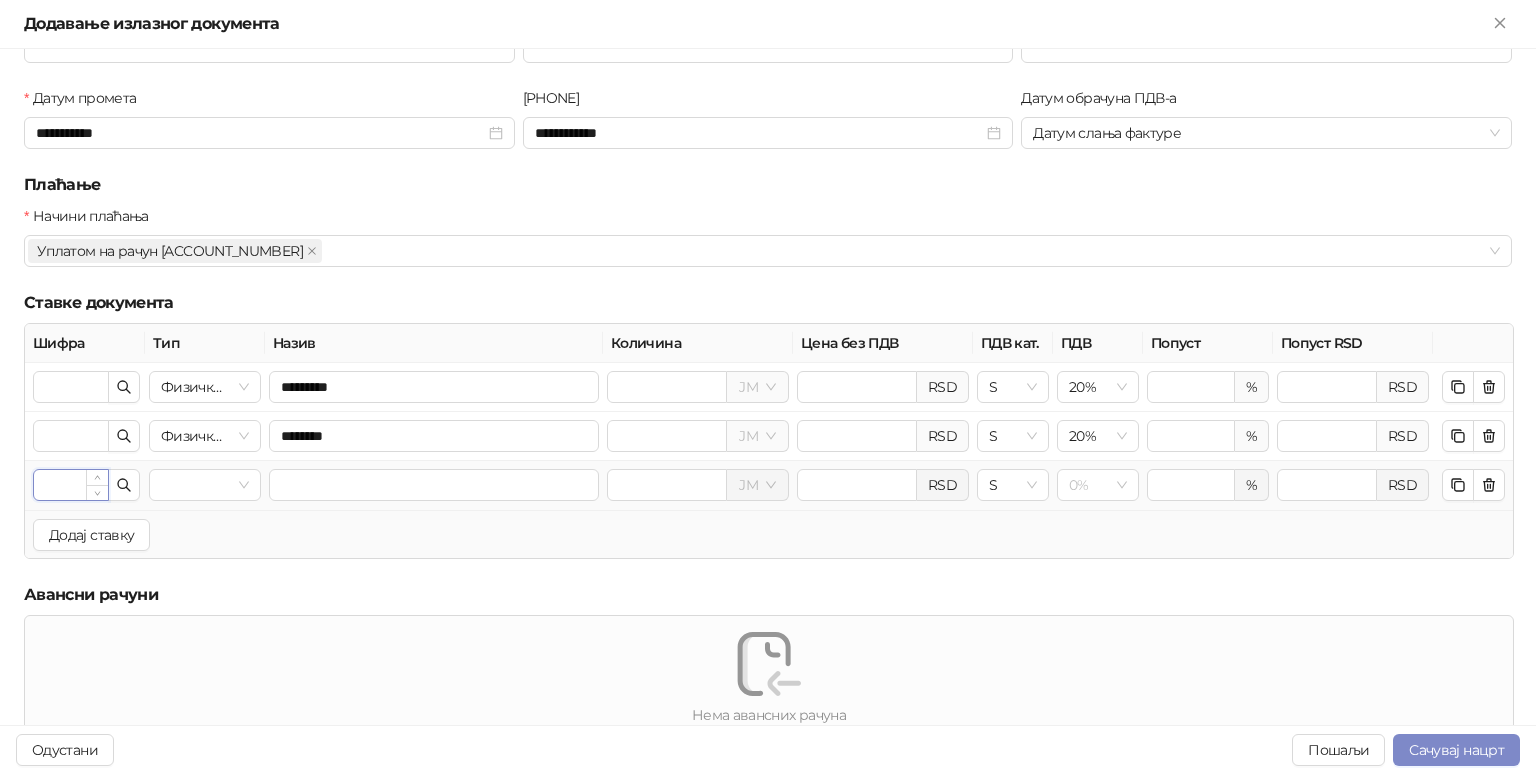 click on "Шифра" at bounding box center [71, 485] 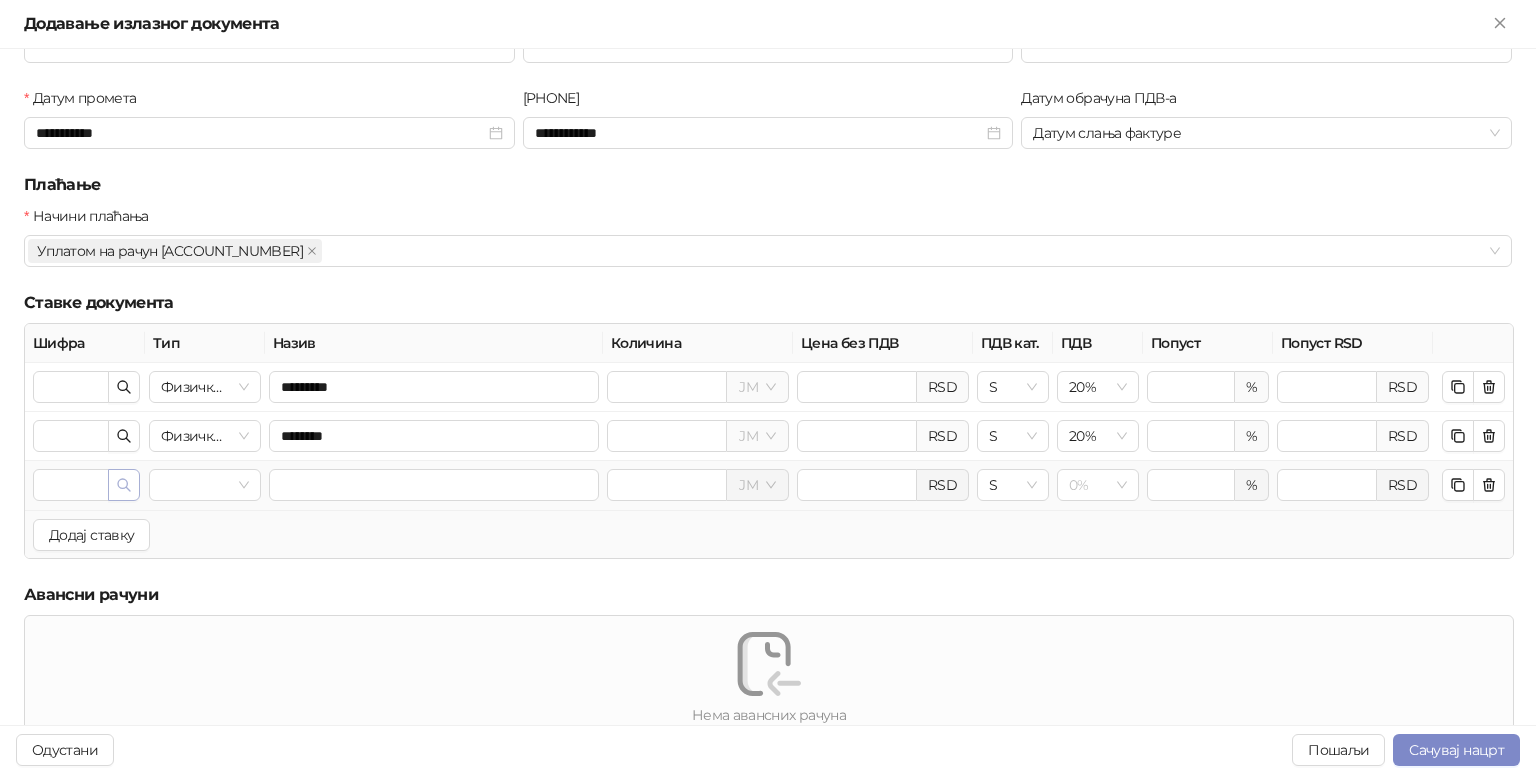 click 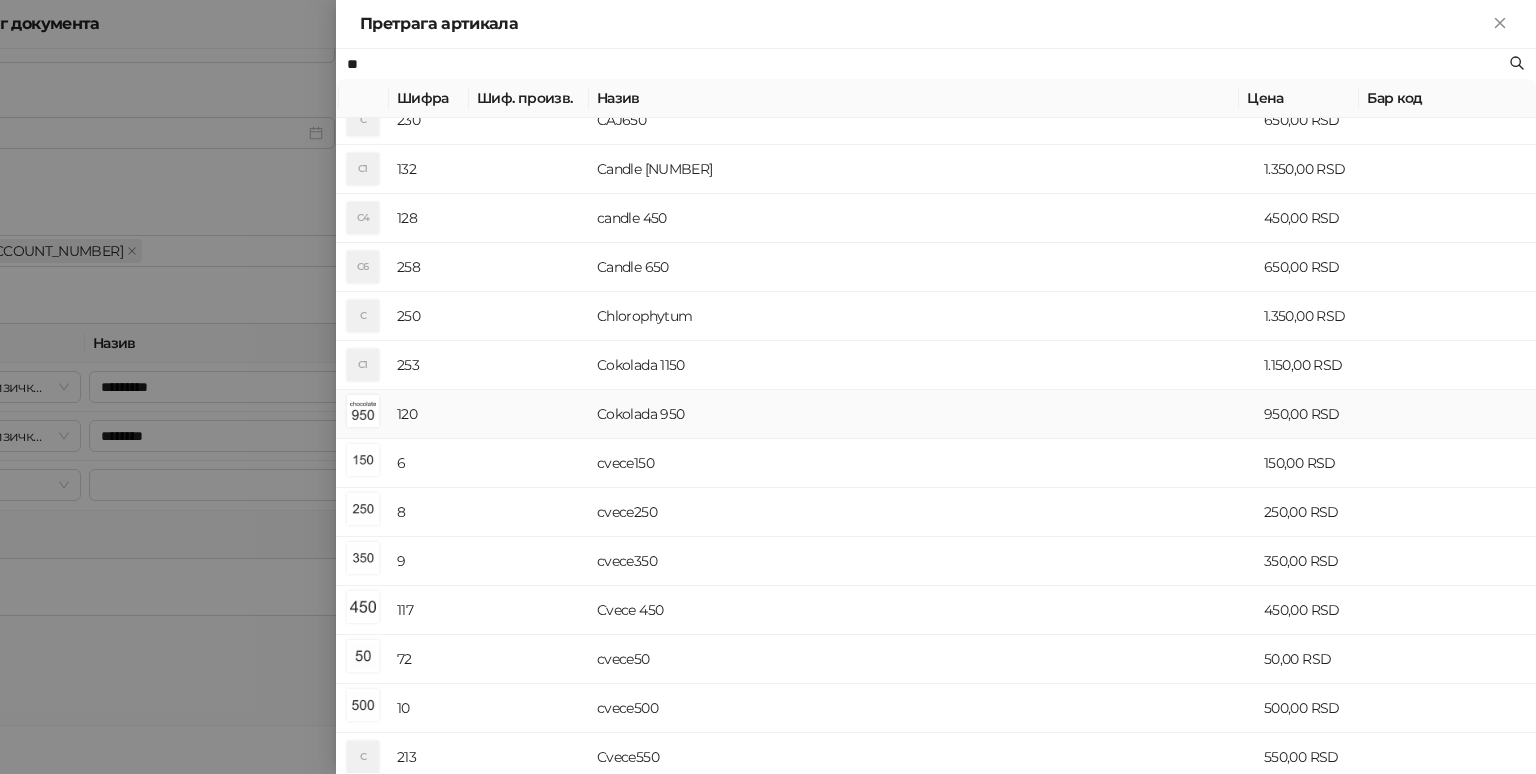scroll, scrollTop: 712, scrollLeft: 0, axis: vertical 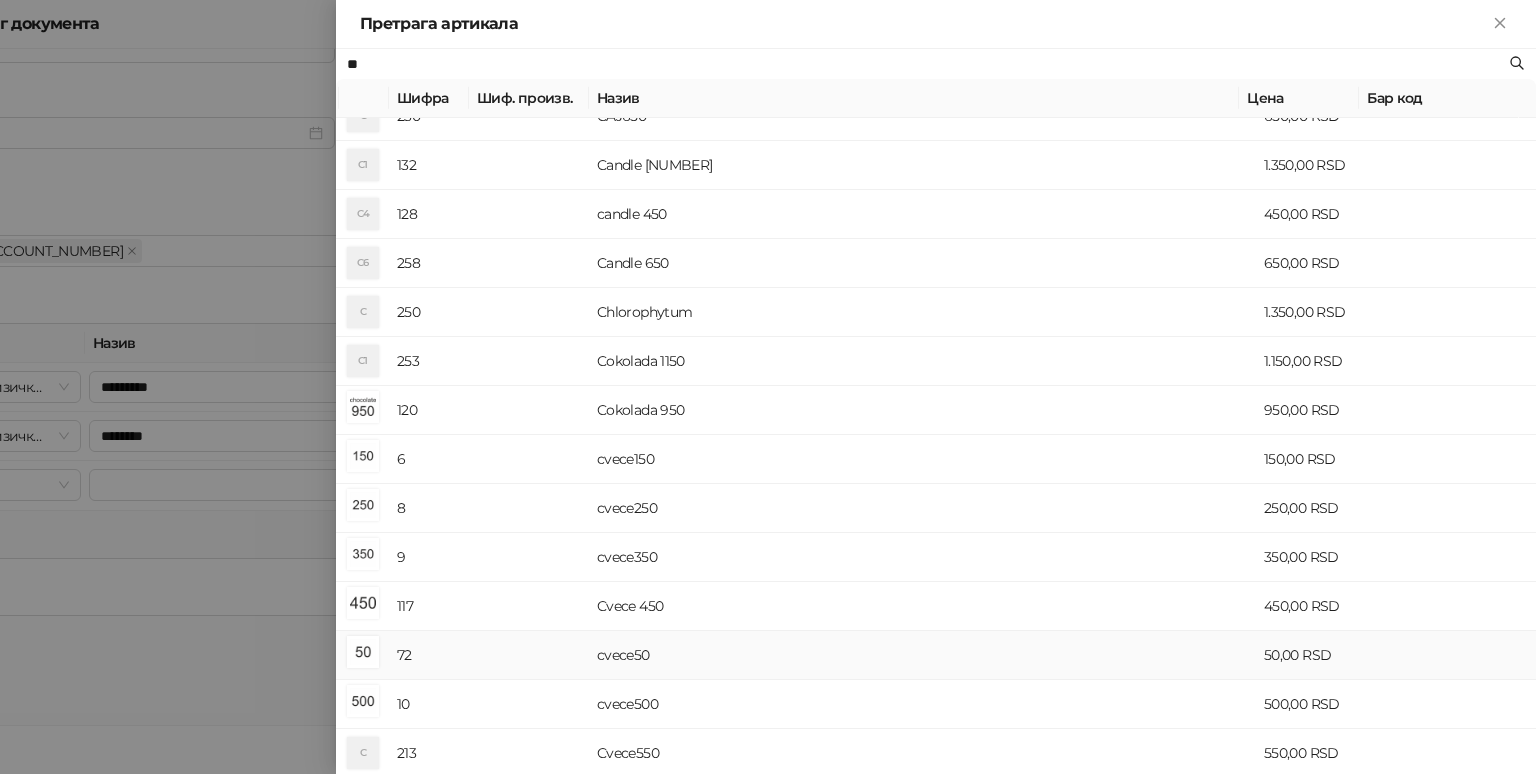 type on "**" 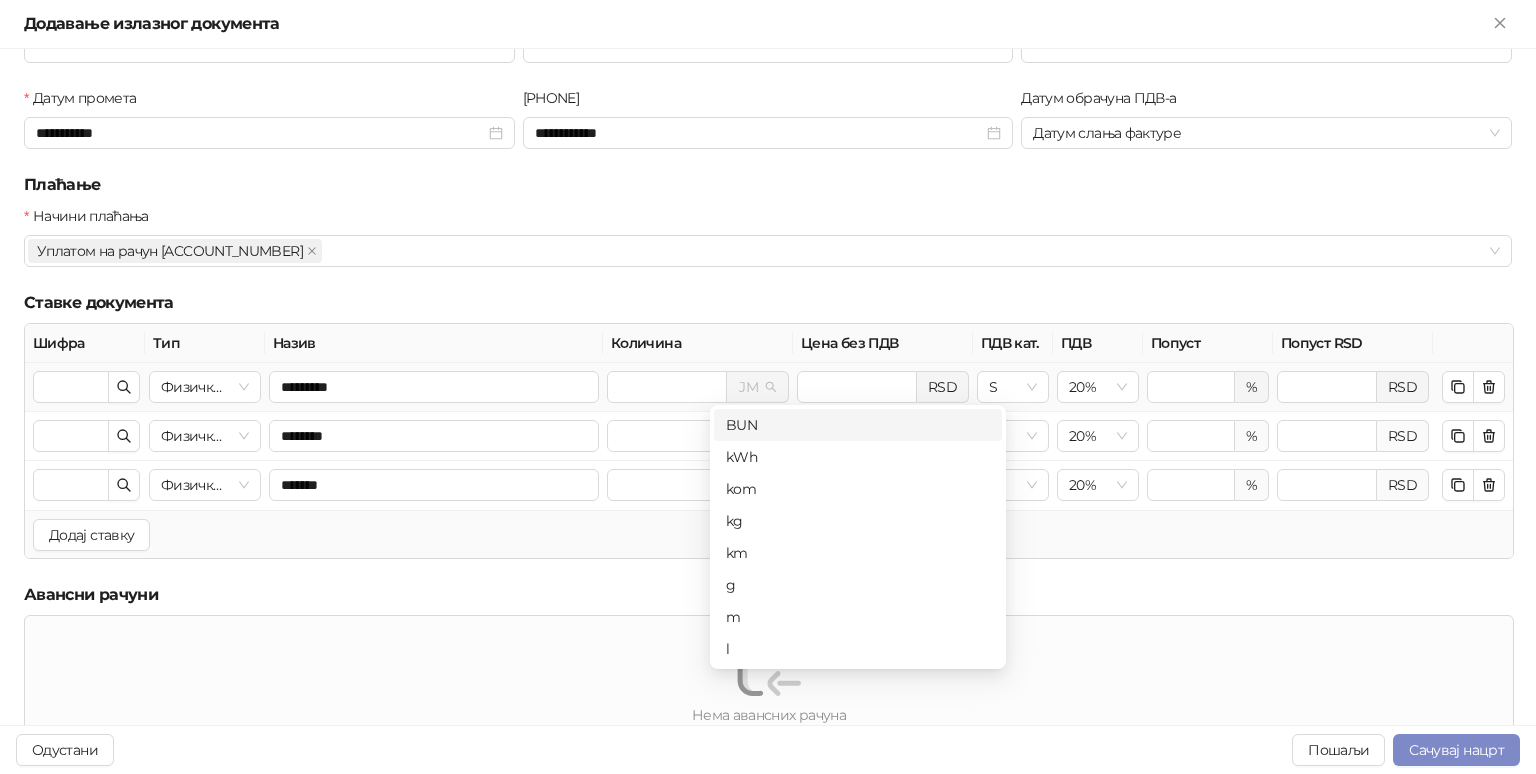 click at bounding box center (757, 387) 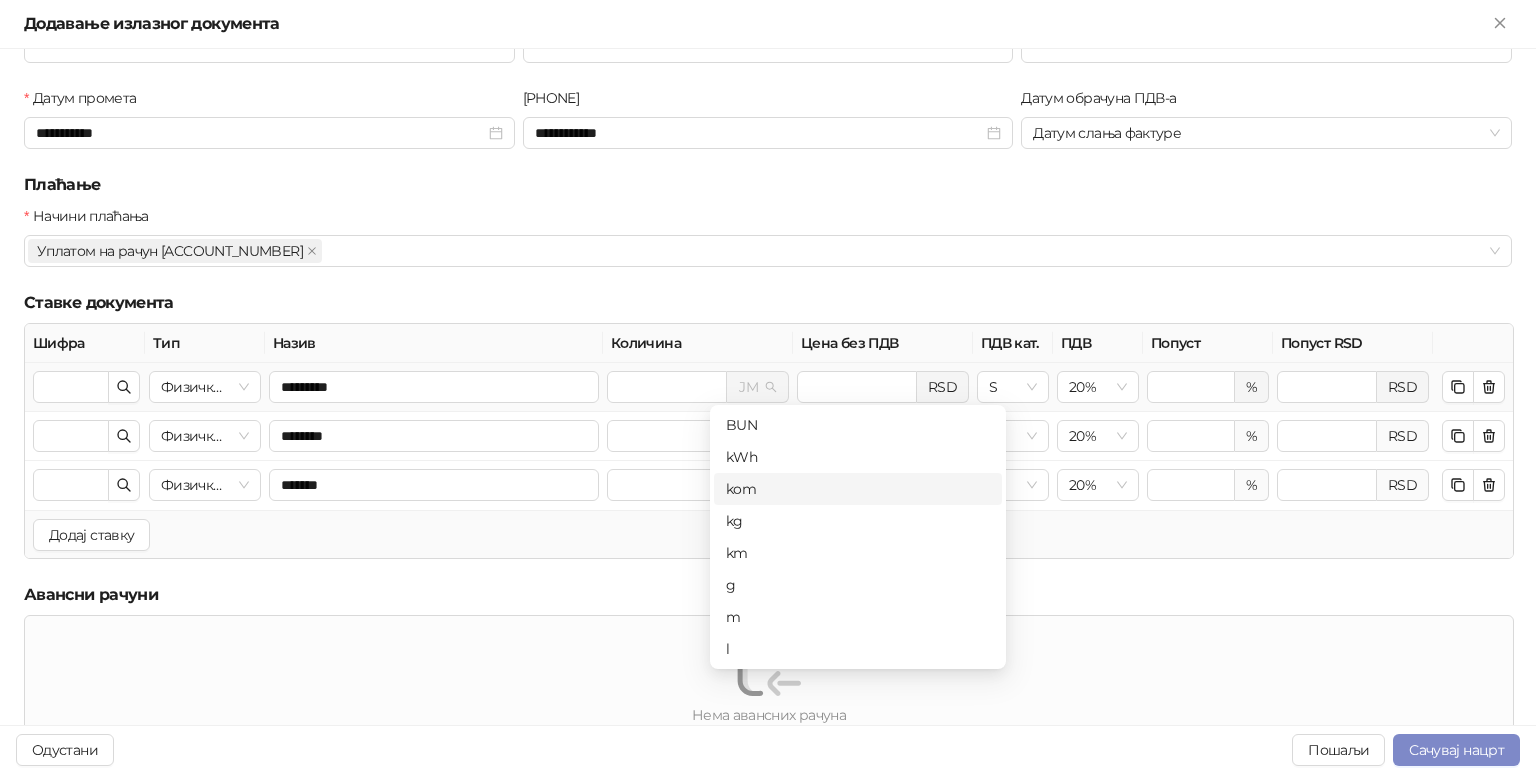 click on "kom" at bounding box center [858, 489] 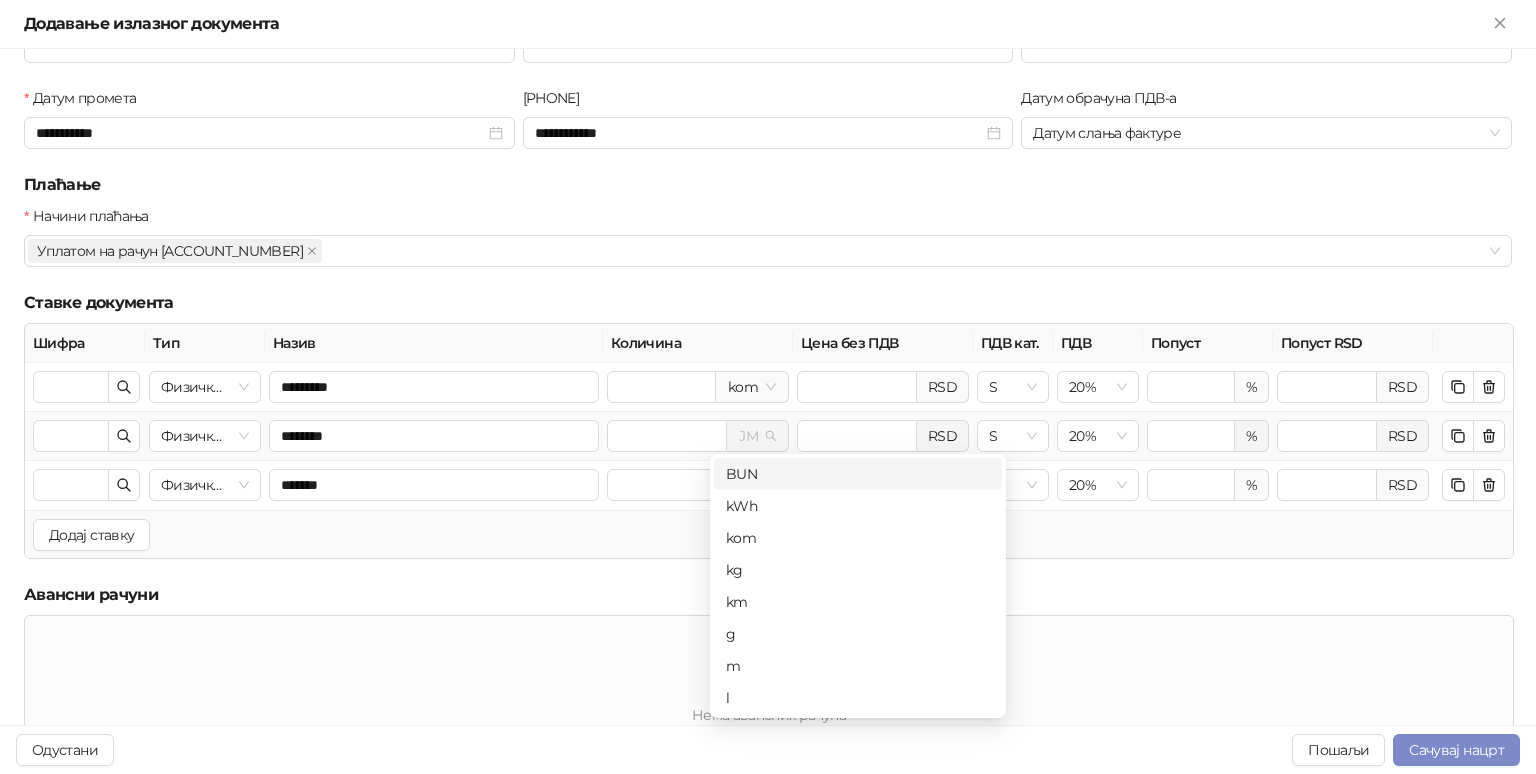 click at bounding box center (757, 436) 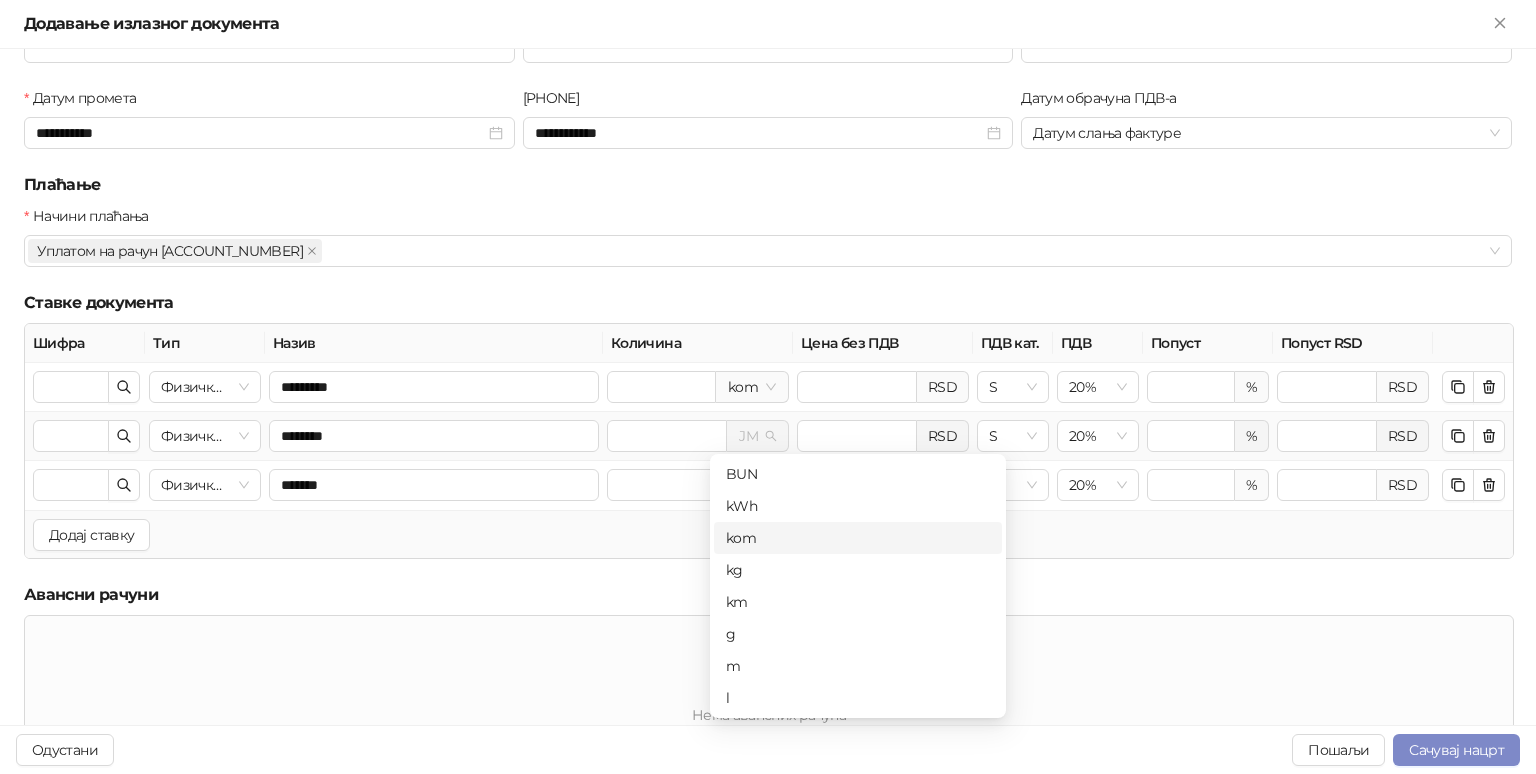 click on "kom" at bounding box center [858, 538] 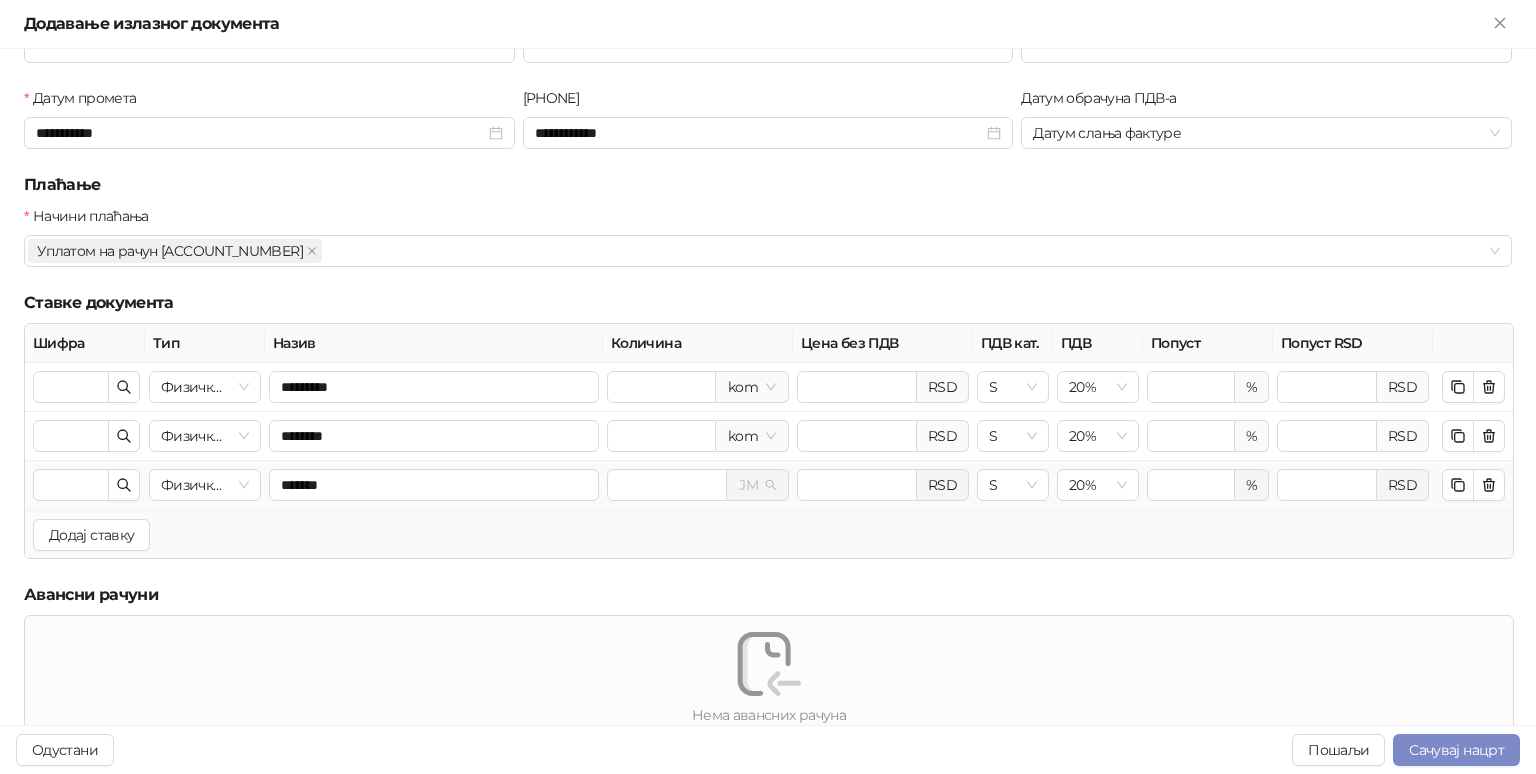 click at bounding box center [748, 485] 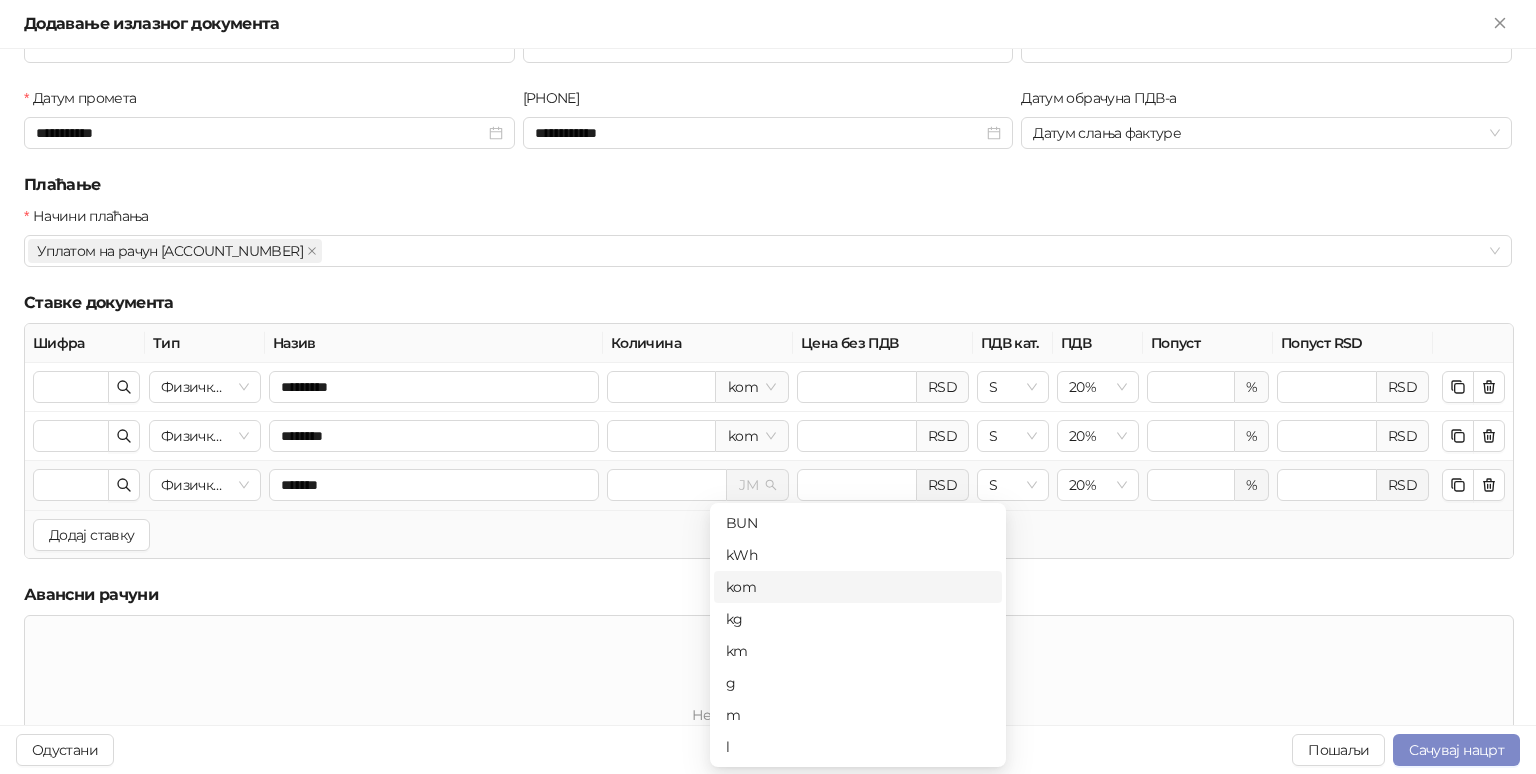 click on "kom" at bounding box center (858, 587) 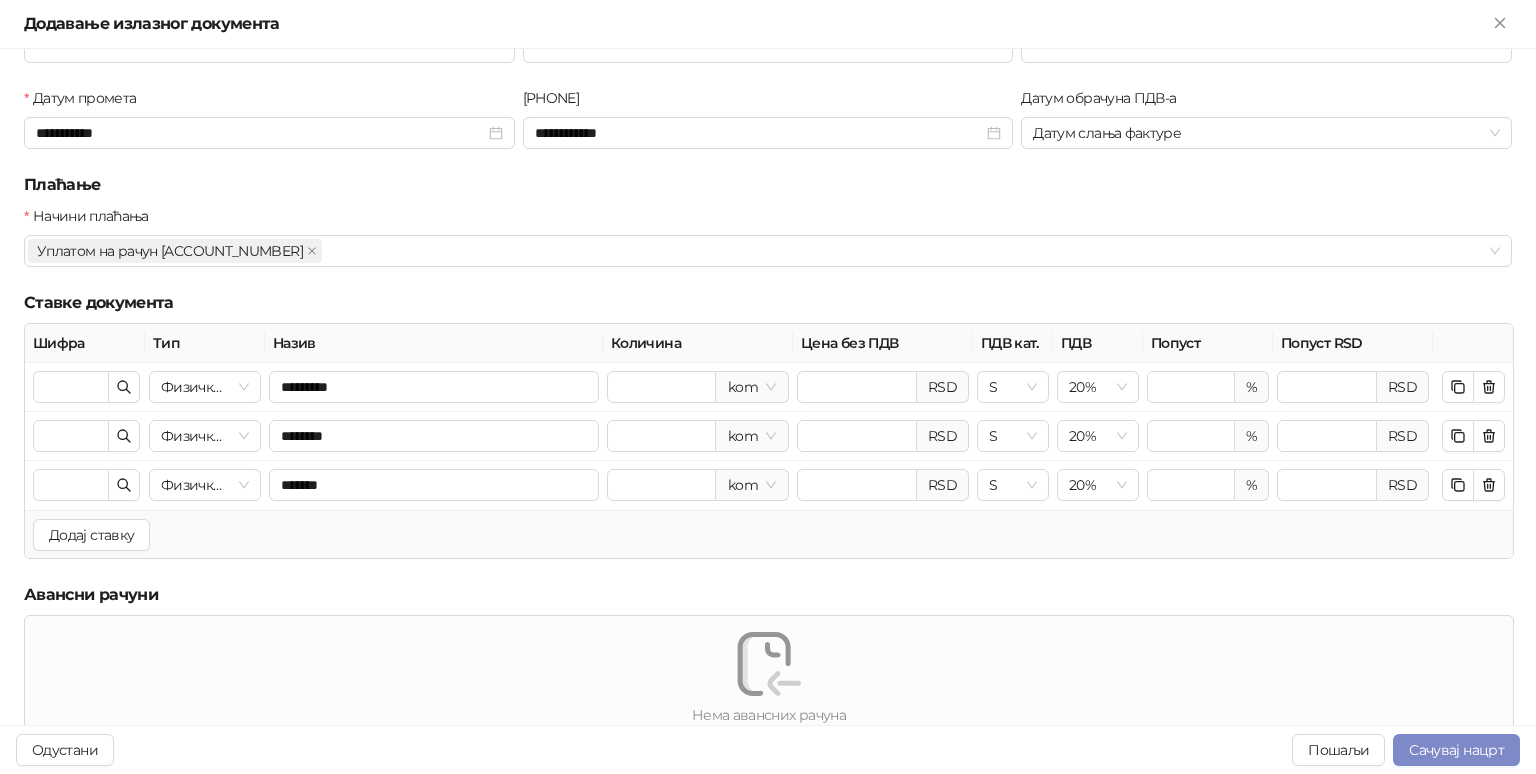 click on "Додај ставку" at bounding box center (769, 534) 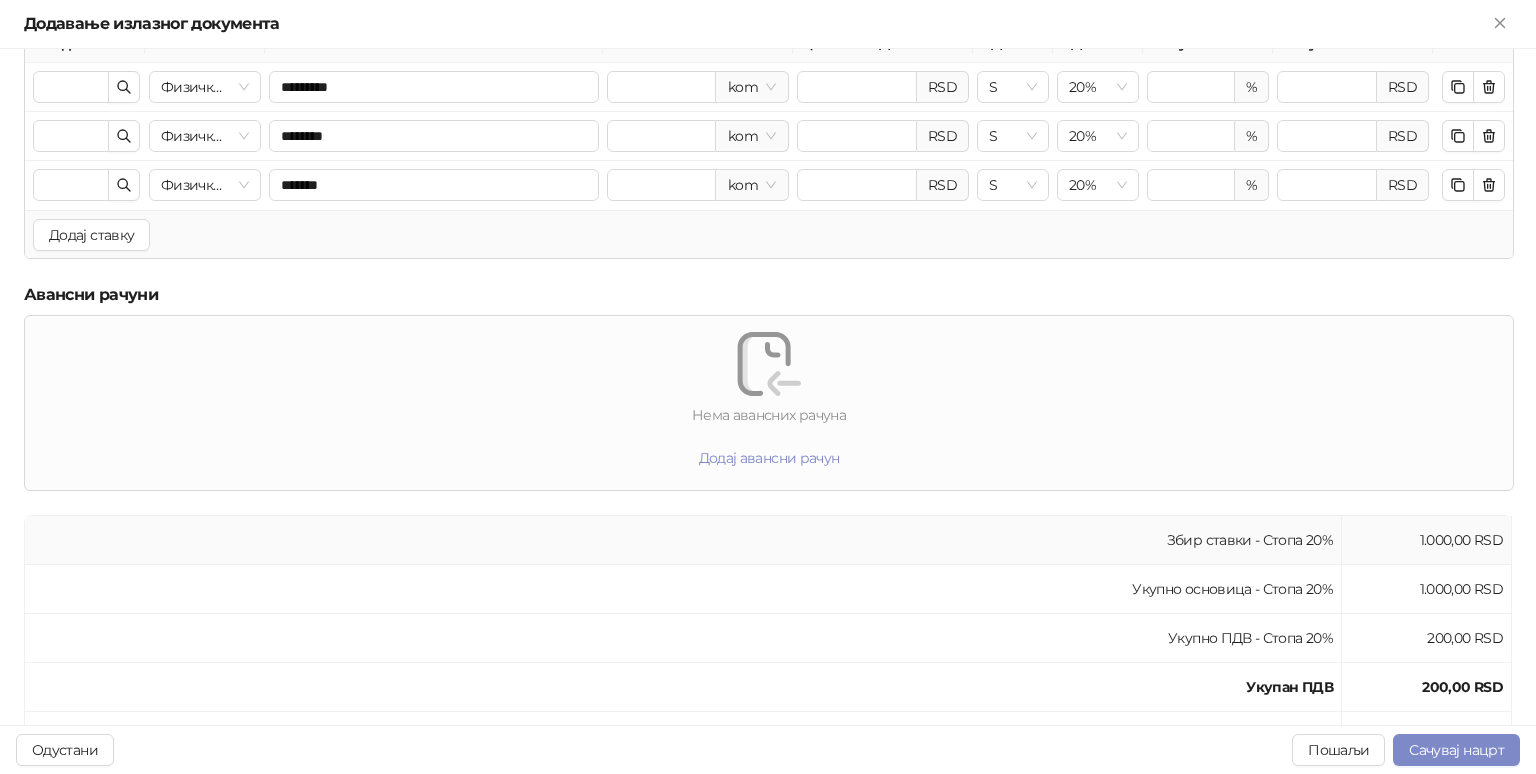 scroll, scrollTop: 312, scrollLeft: 0, axis: vertical 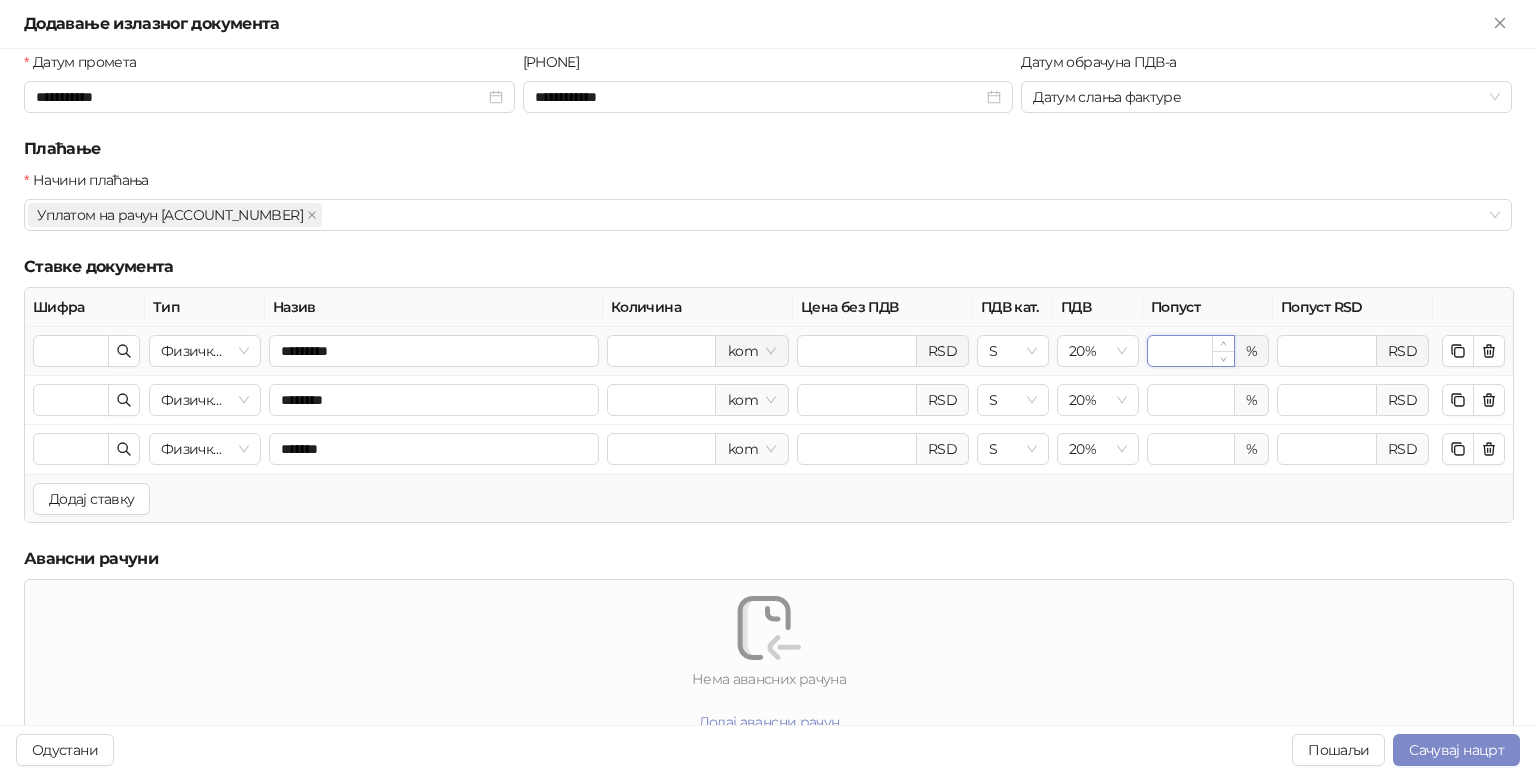 click on "*" at bounding box center (1191, 351) 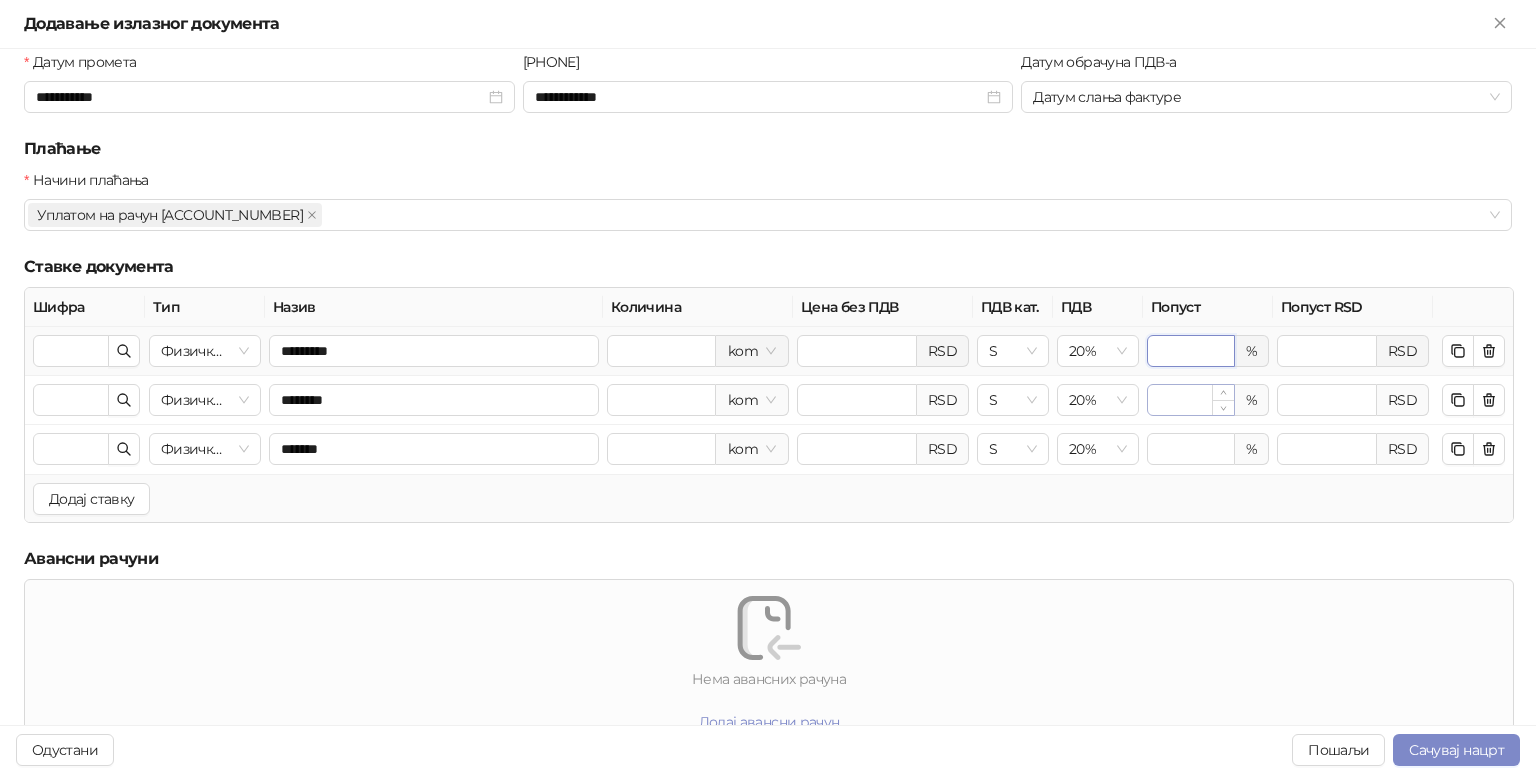 type on "******" 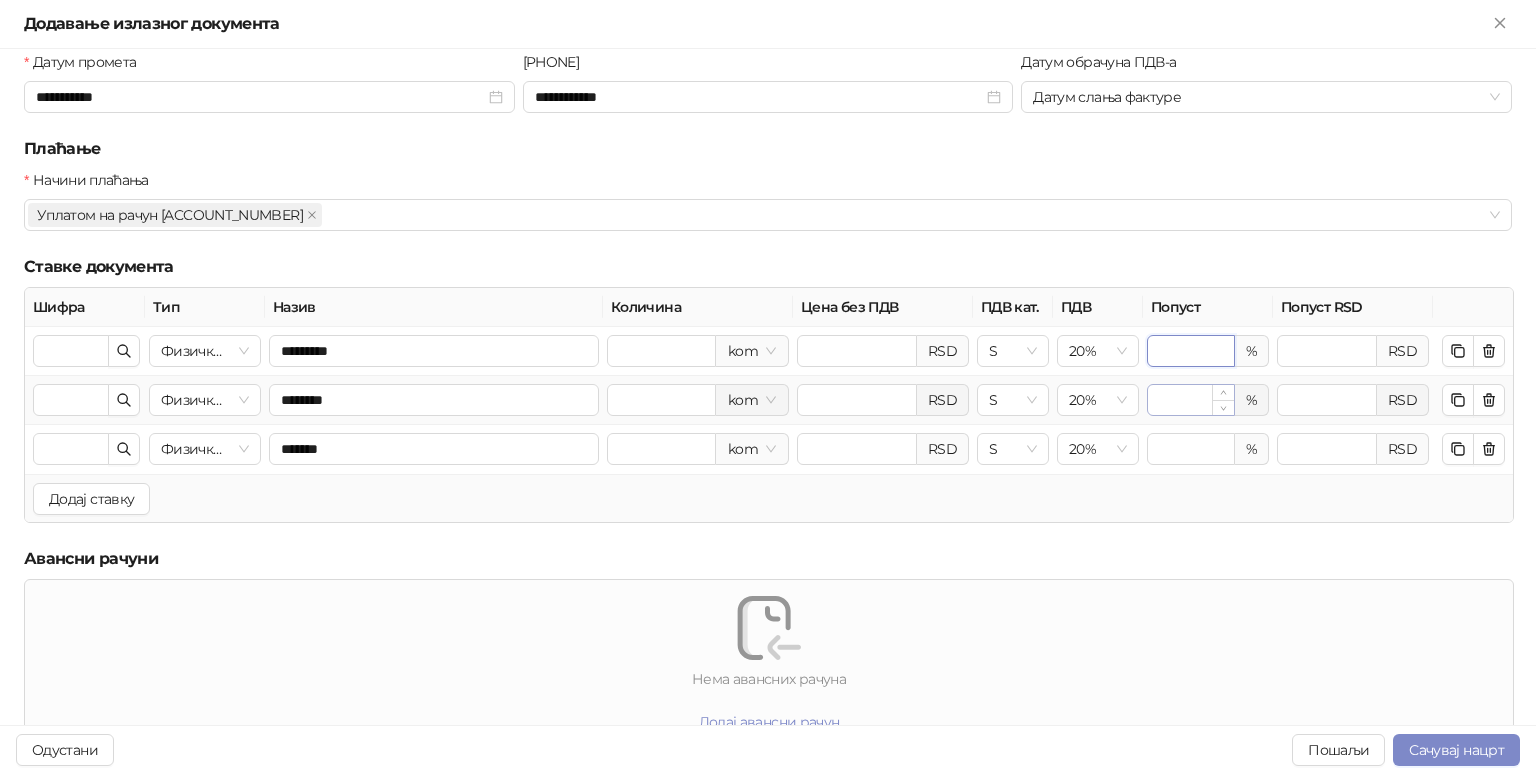 type on "**" 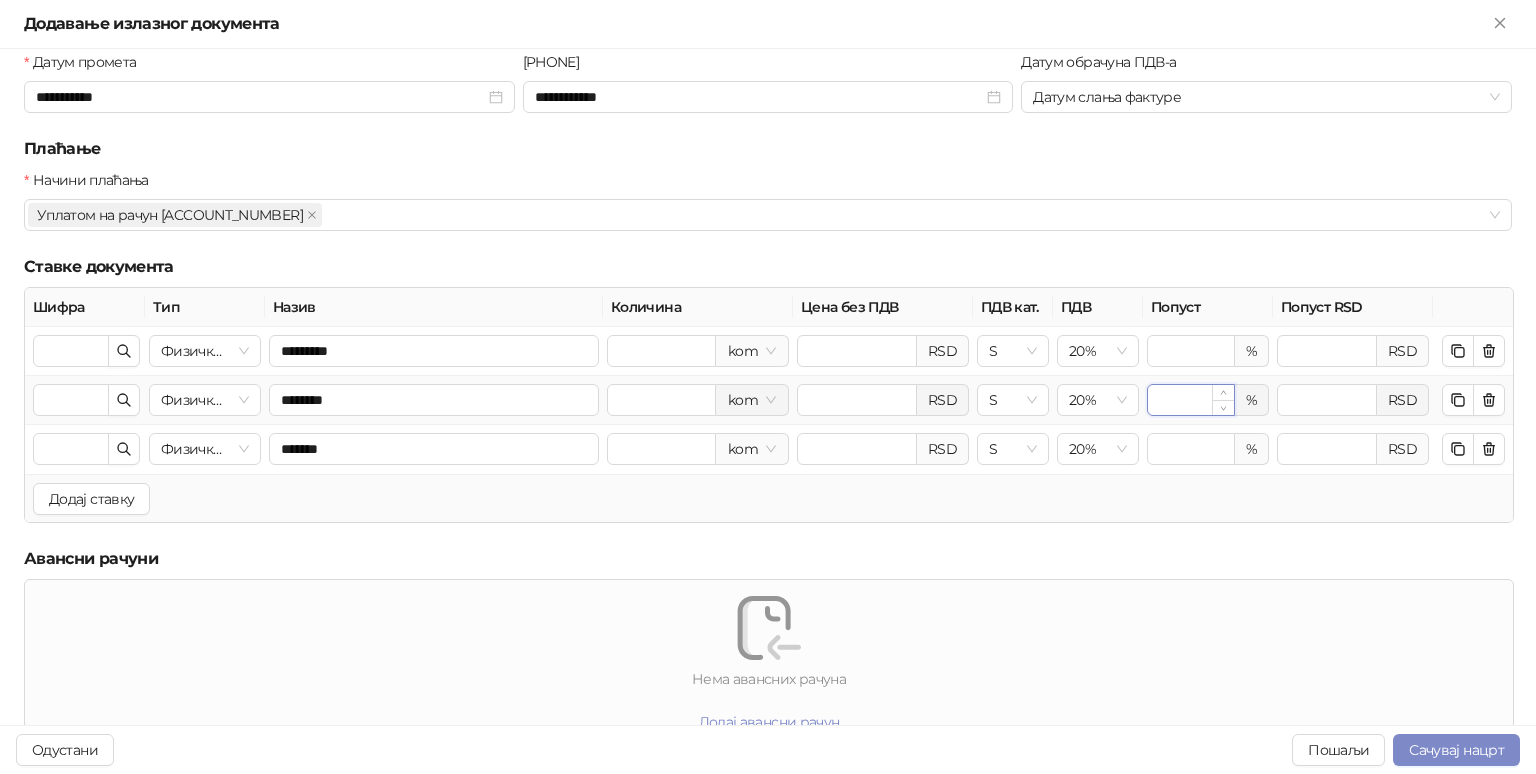 click on "*" at bounding box center [1191, 400] 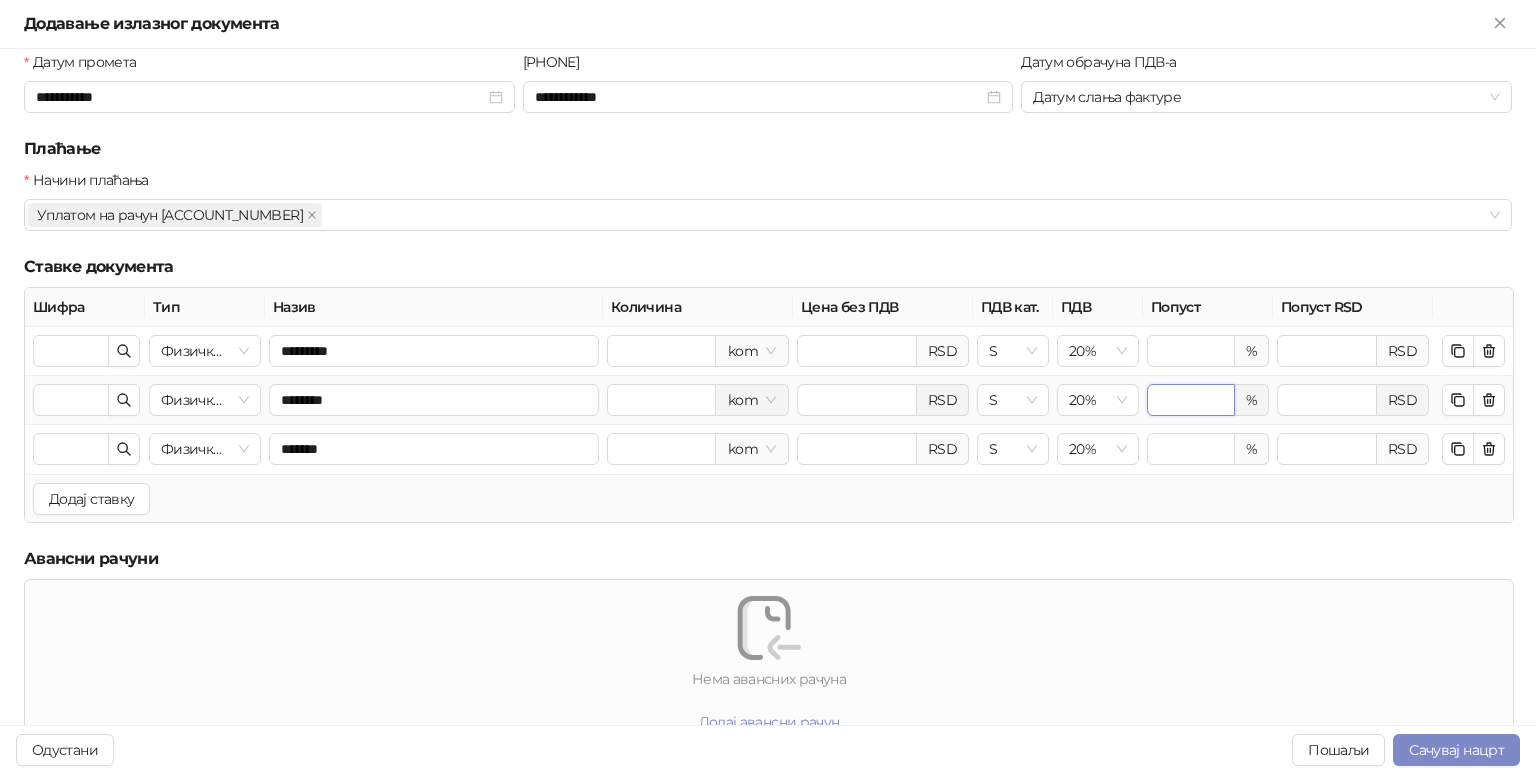 type on "**" 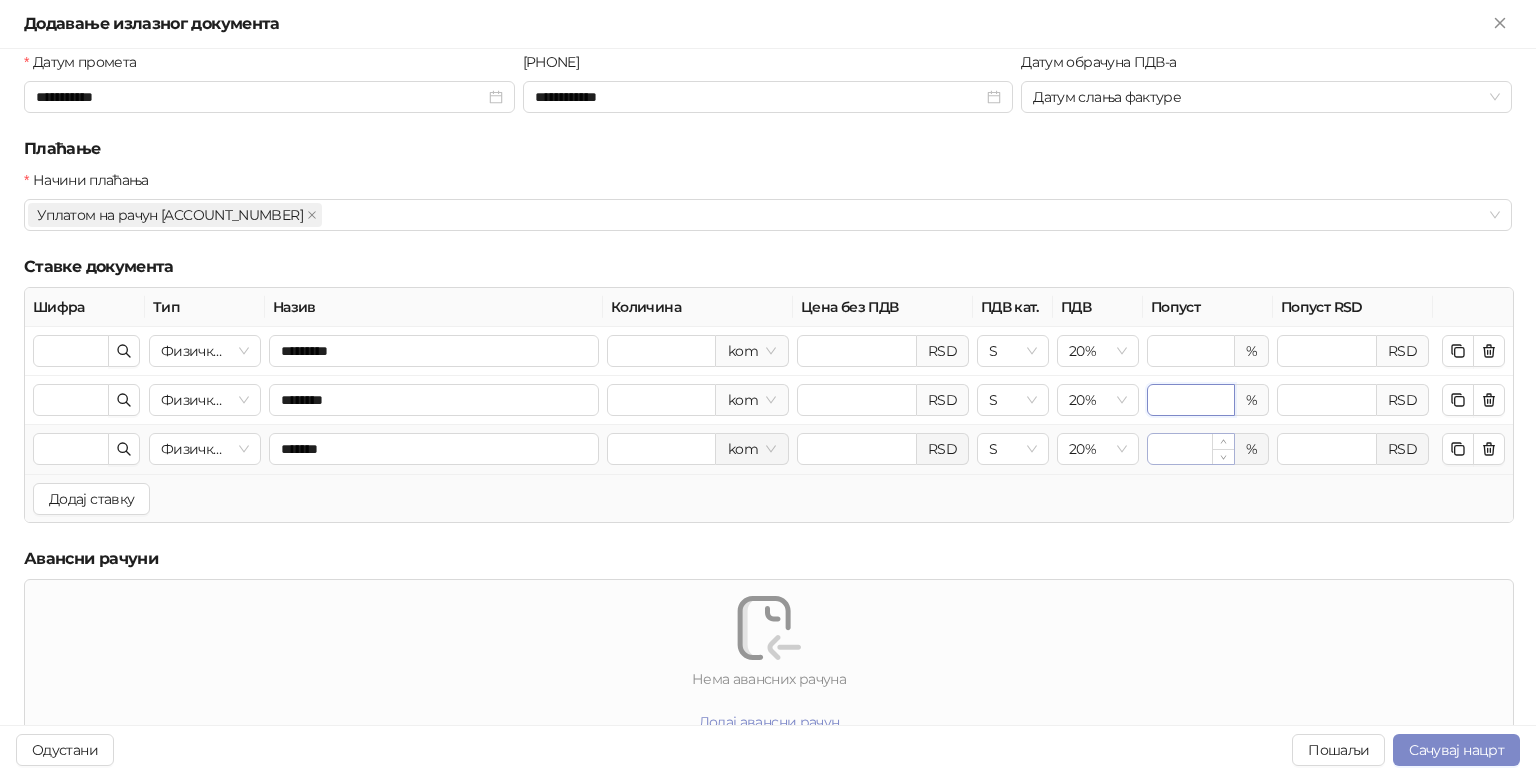 type on "**" 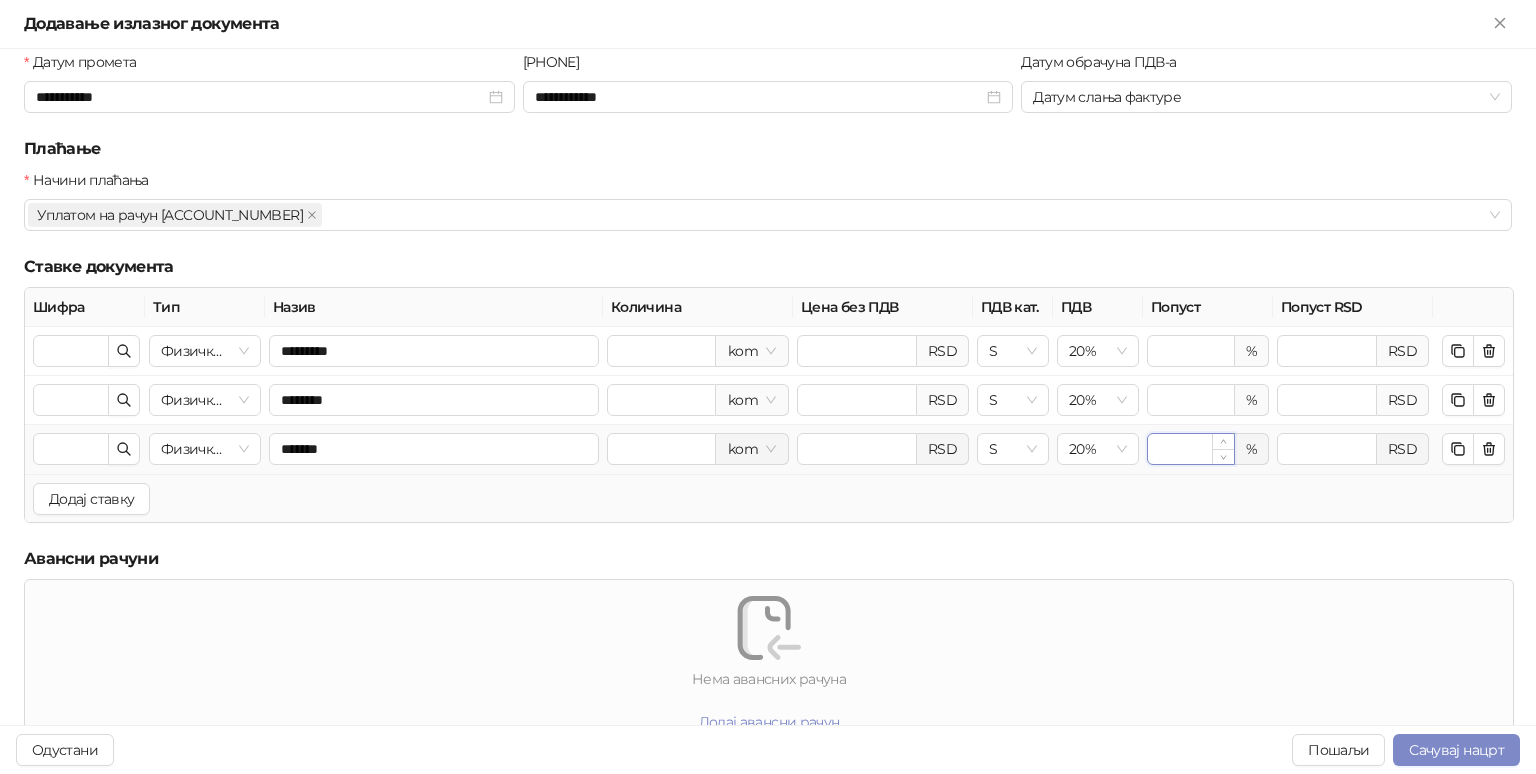 click on "*" at bounding box center [1191, 449] 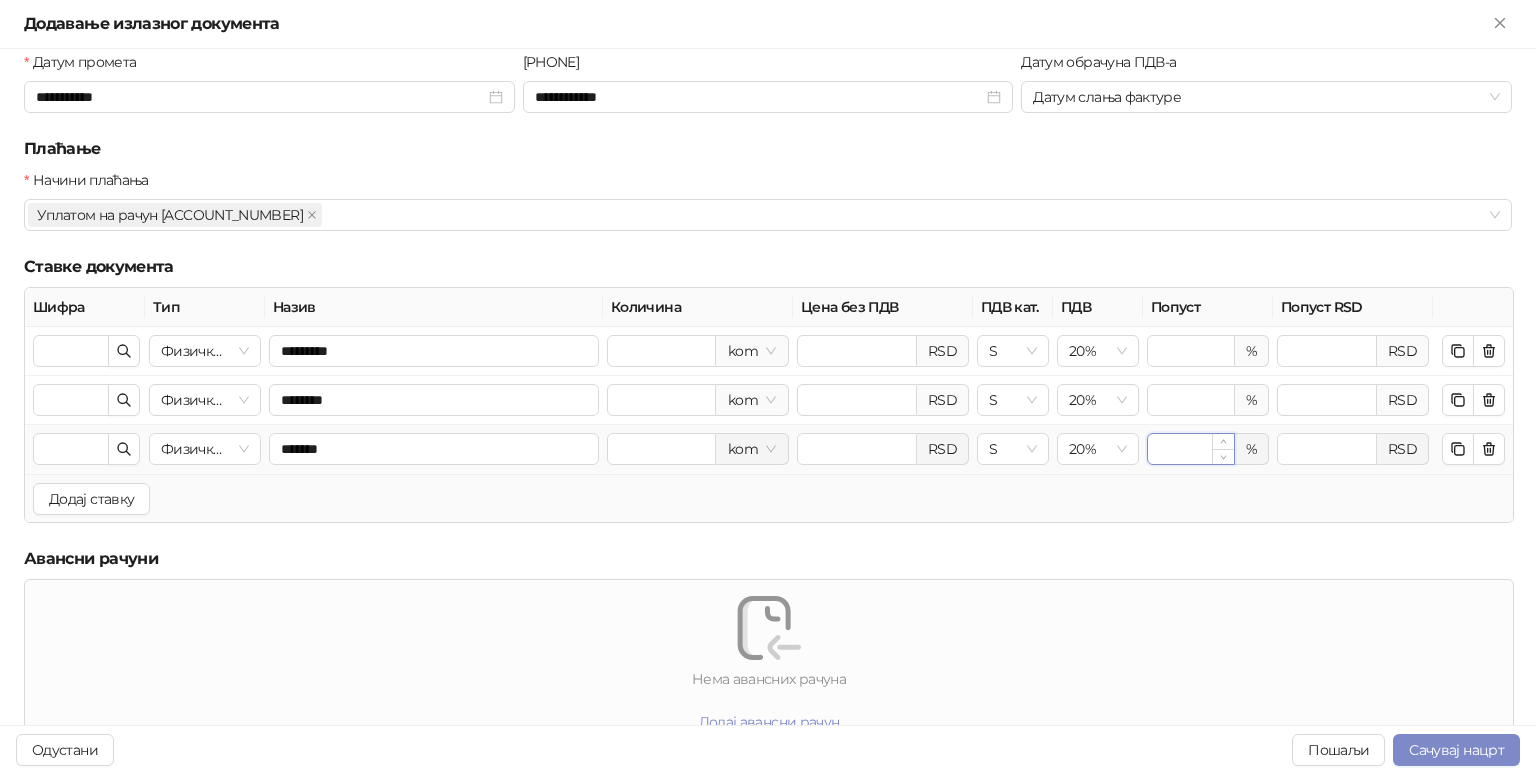 type on "**" 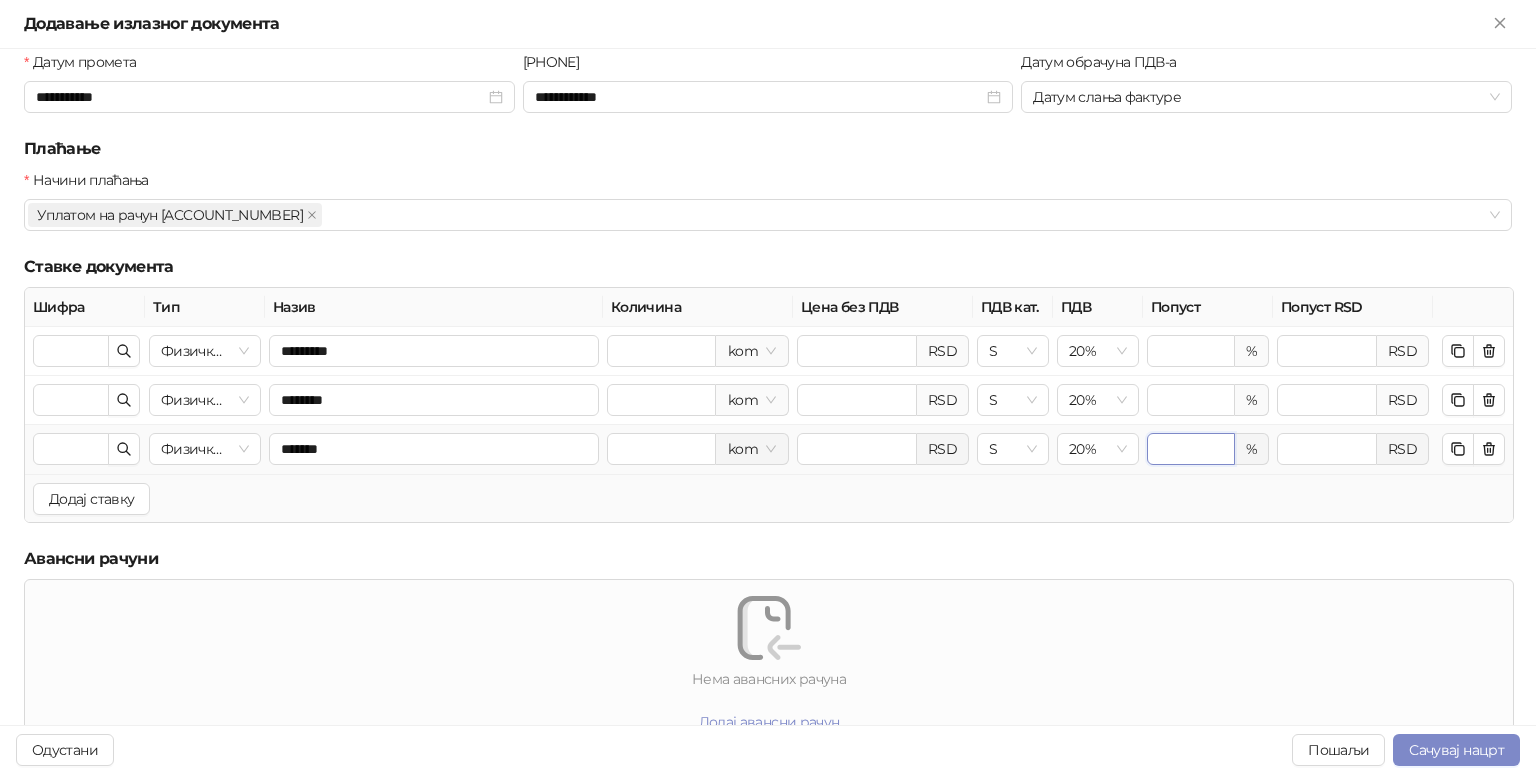 type on "****" 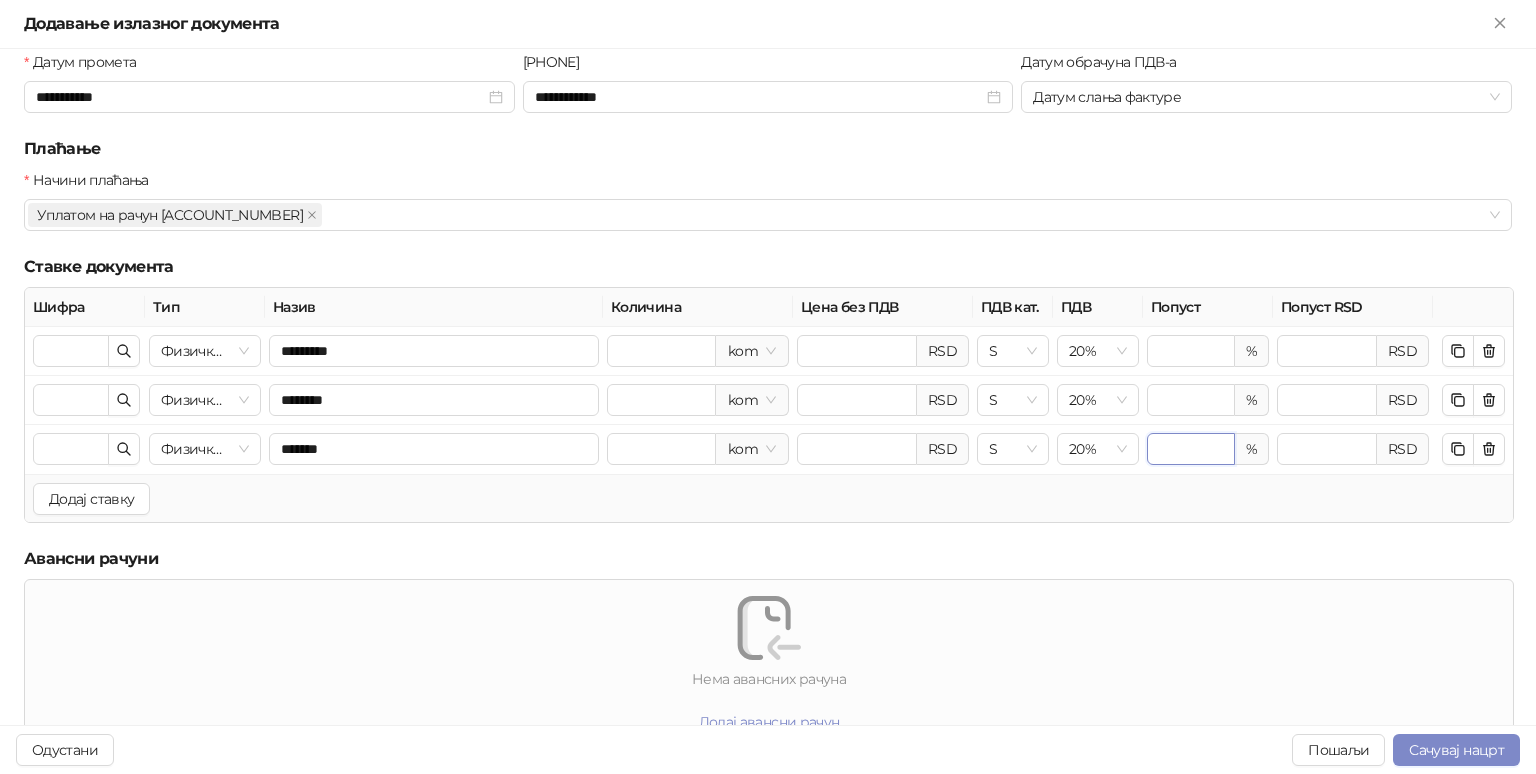 type on "**" 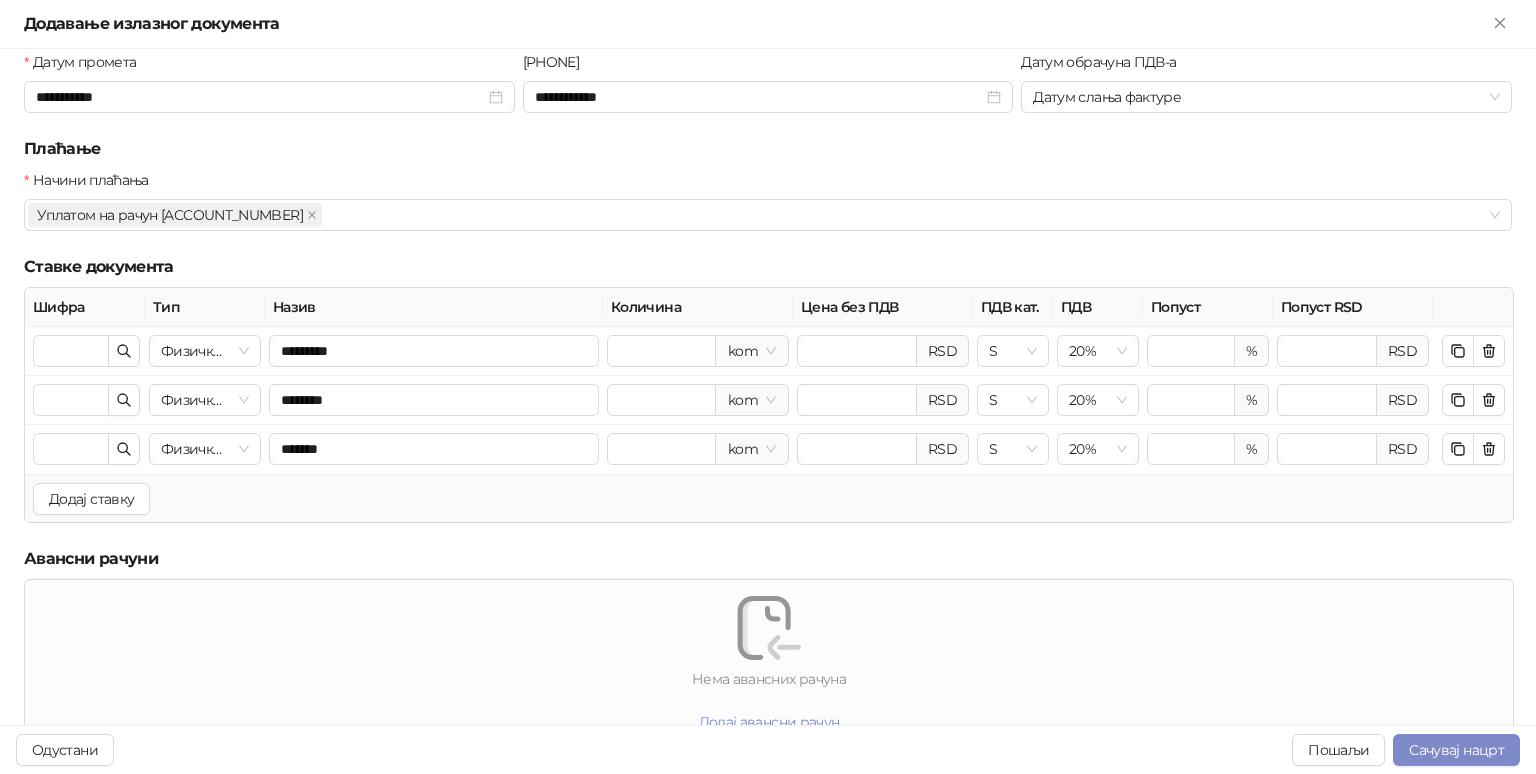 click on "Додај ставку" at bounding box center (769, 498) 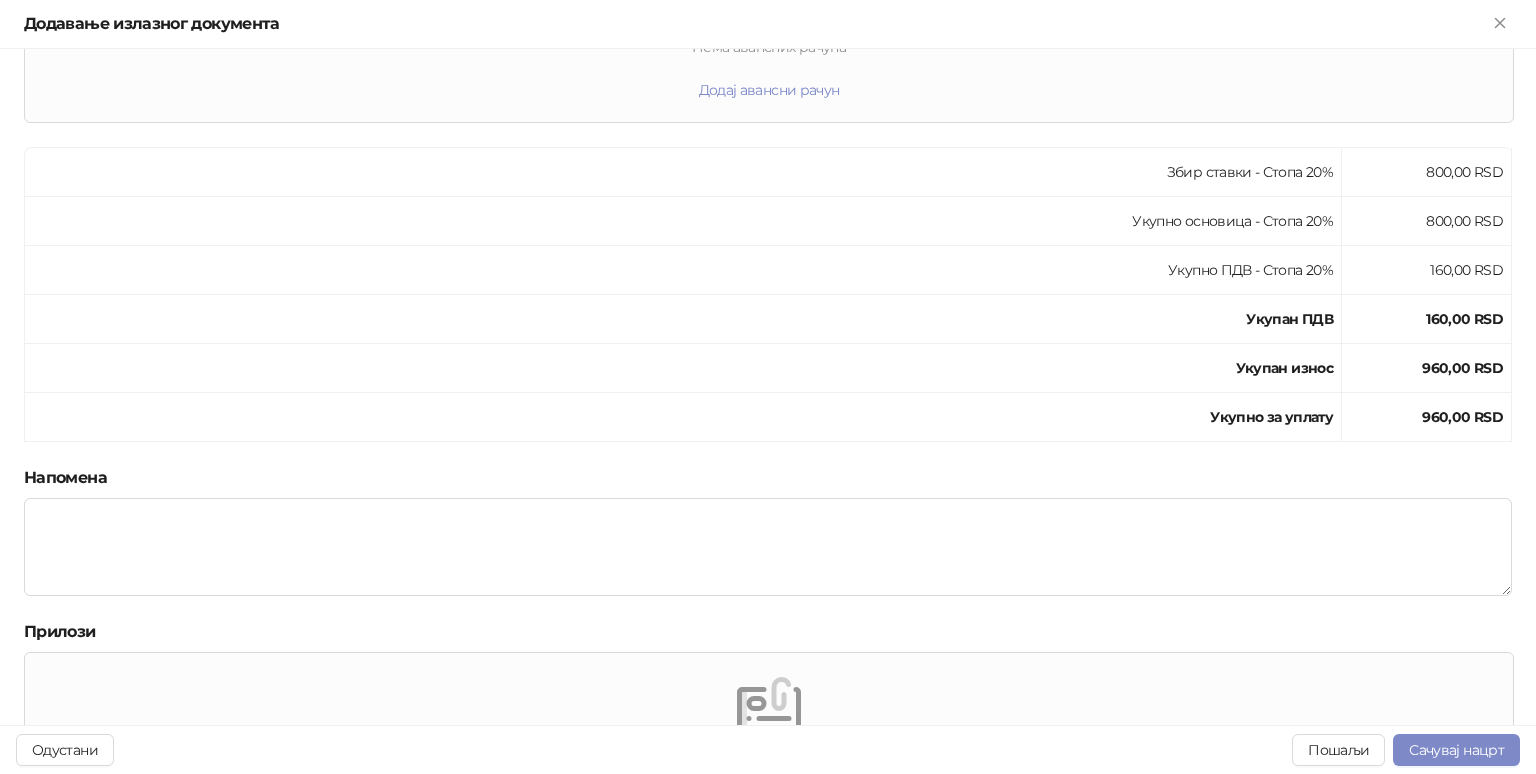 scroll, scrollTop: 1133, scrollLeft: 0, axis: vertical 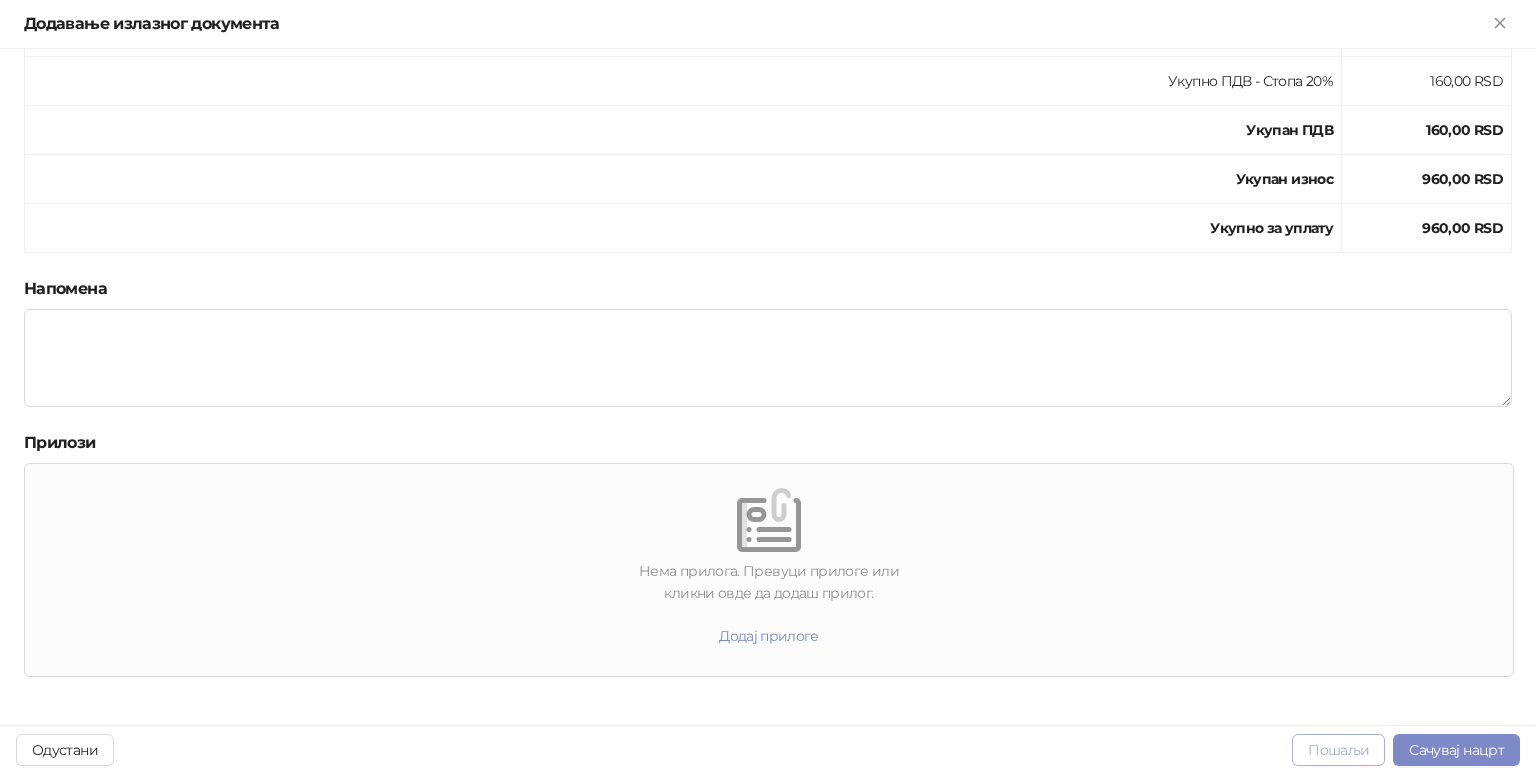 click on "Пошаљи" at bounding box center (1338, 750) 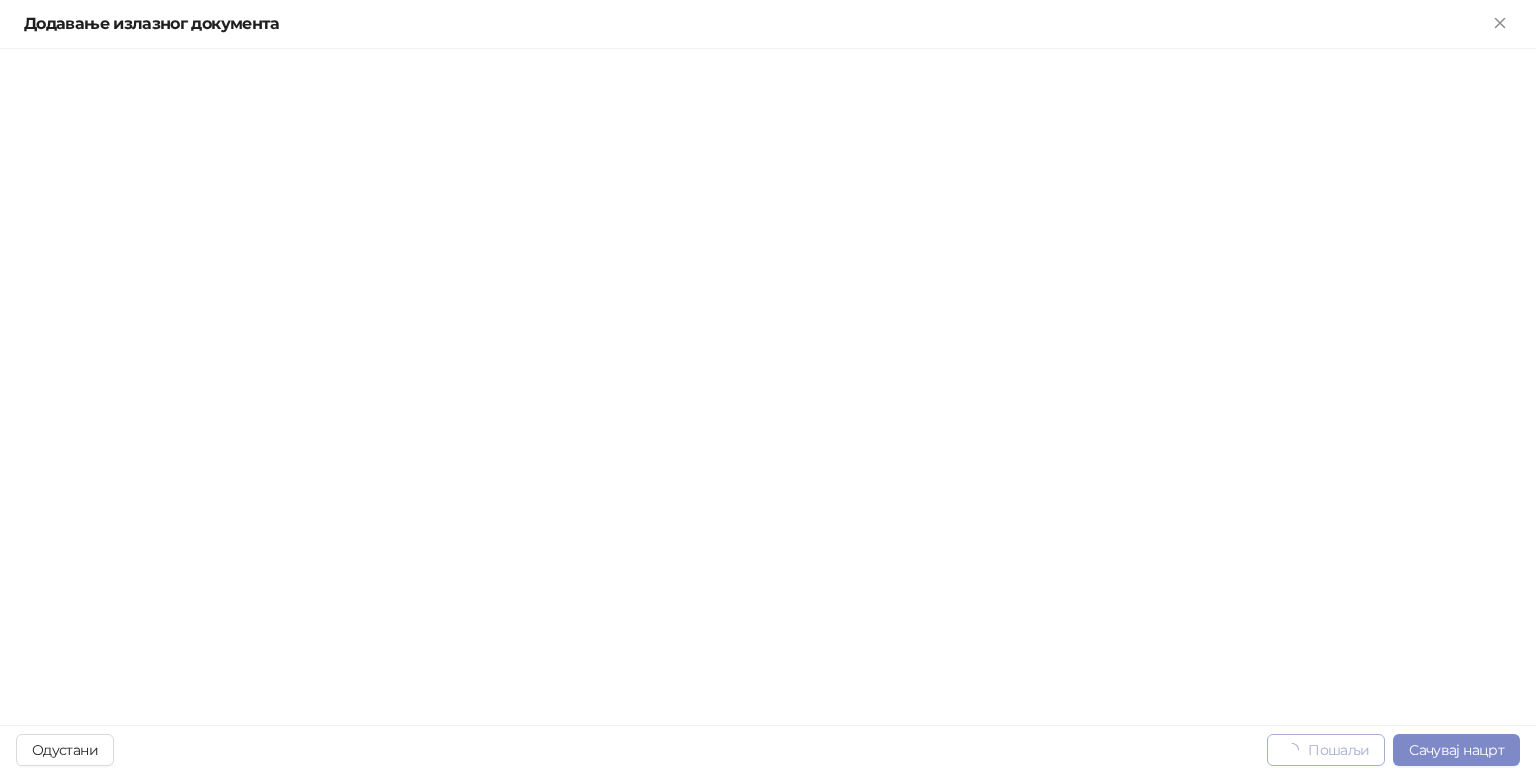 scroll, scrollTop: 0, scrollLeft: 0, axis: both 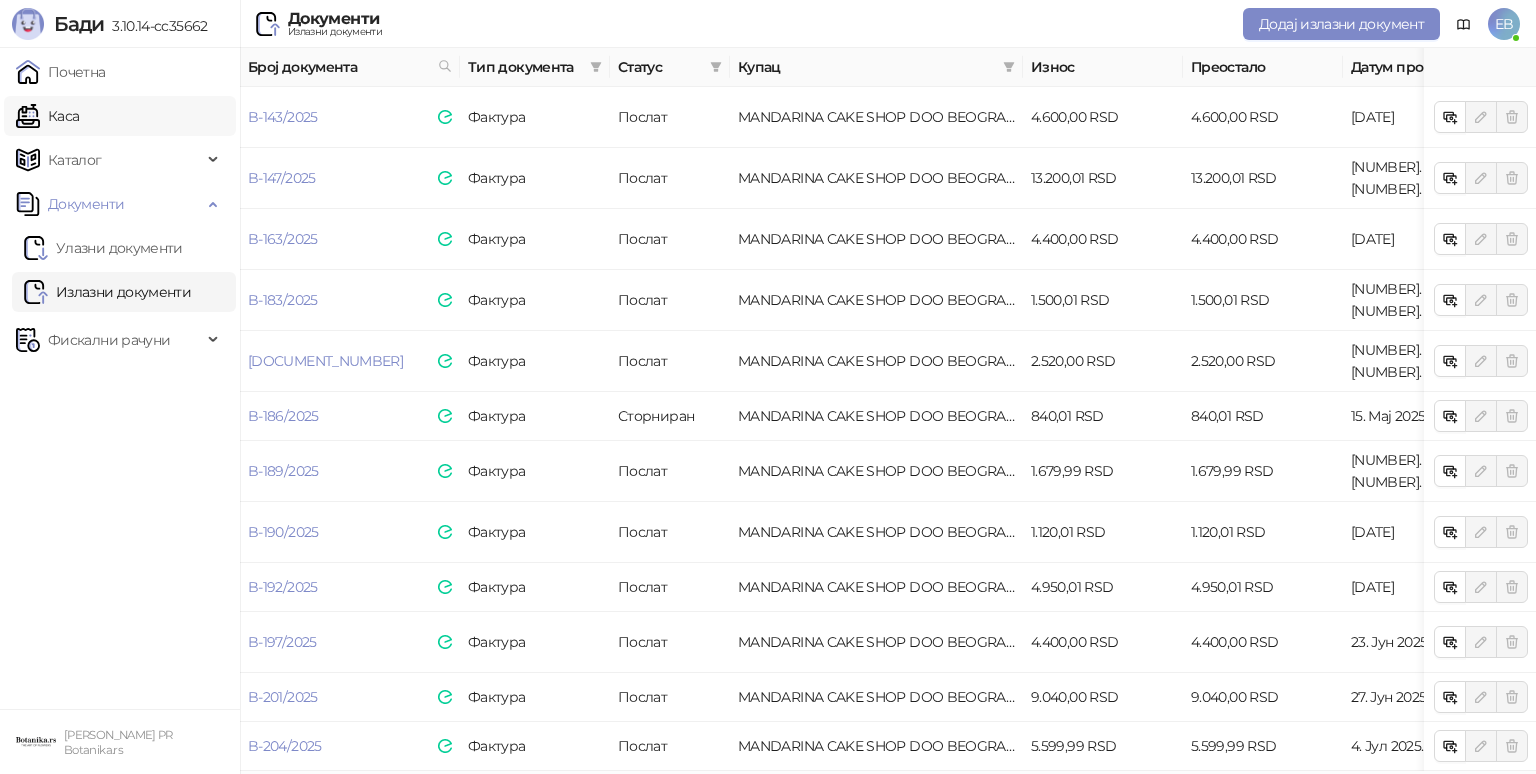 click on "Каса" at bounding box center [47, 116] 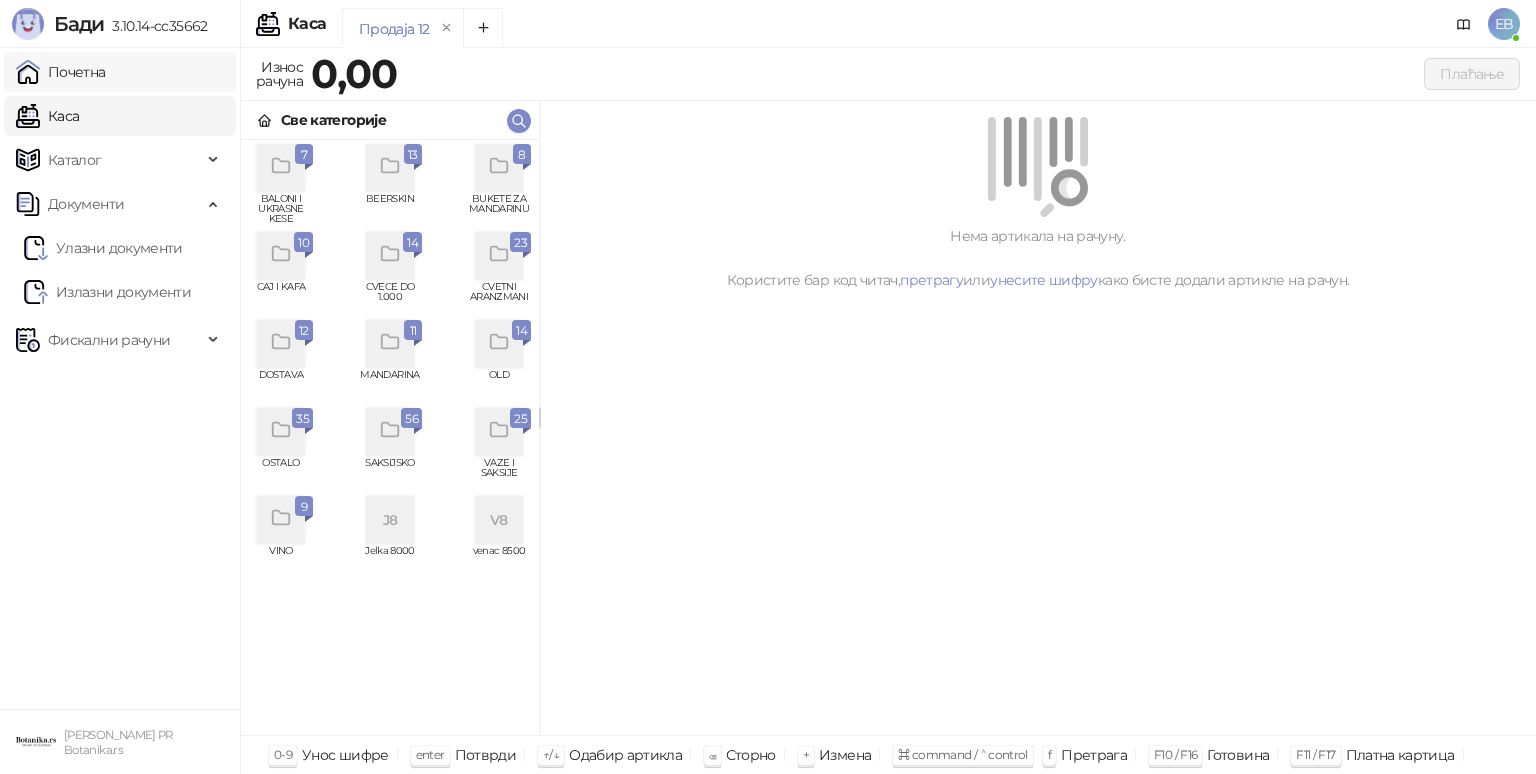 click on "Почетна" at bounding box center [61, 72] 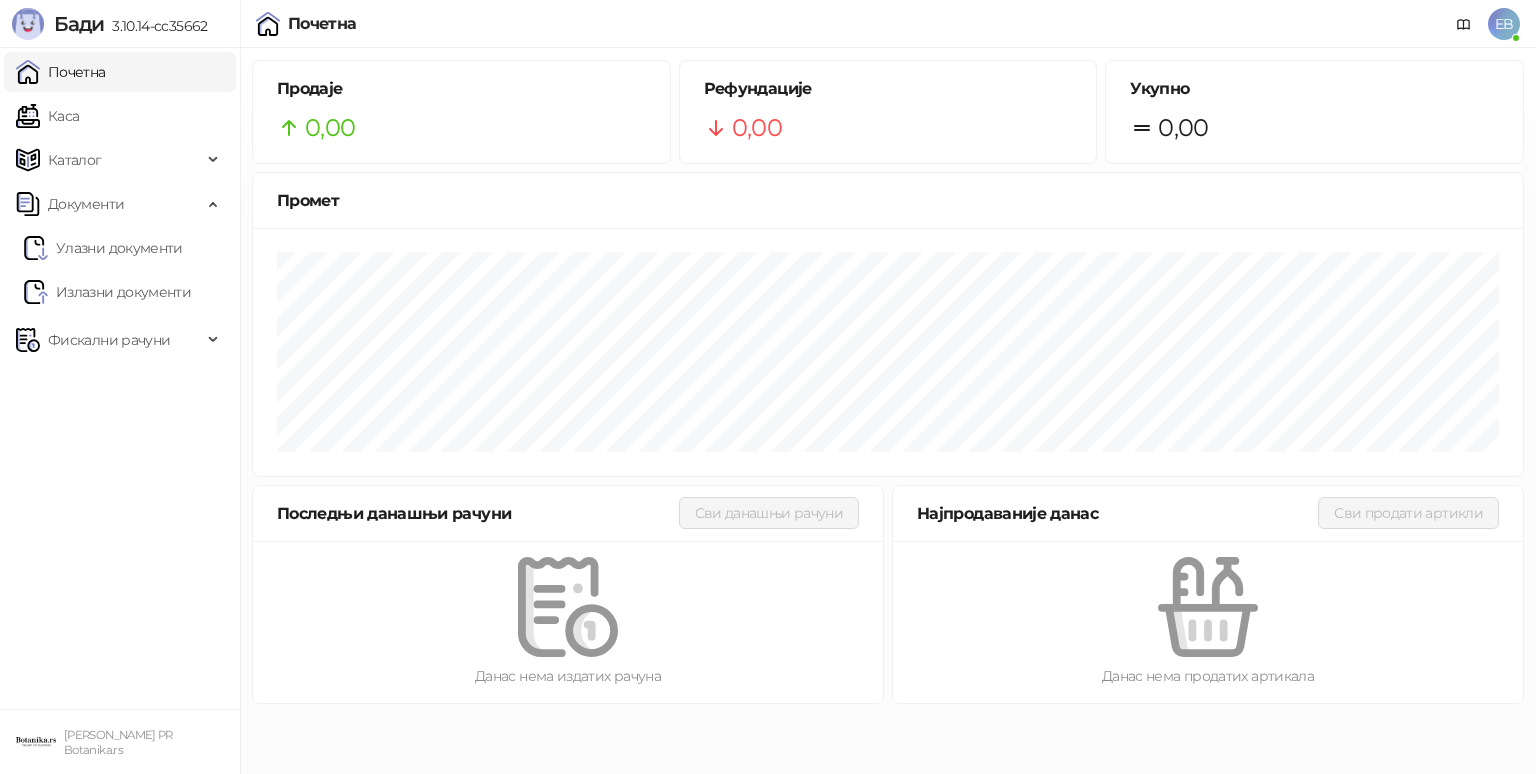 click on "Почетна EB" at bounding box center (768, 24) 